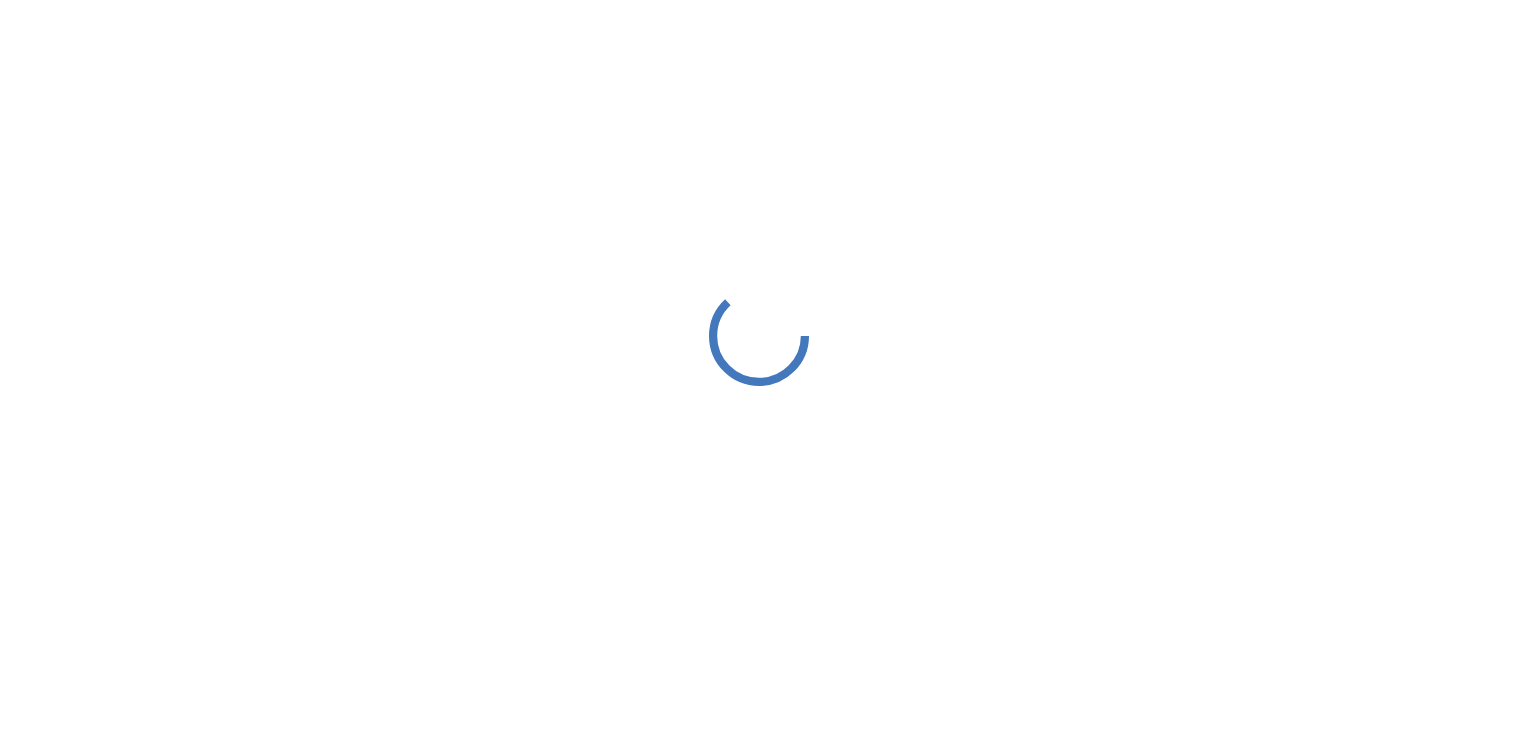 scroll, scrollTop: 0, scrollLeft: 0, axis: both 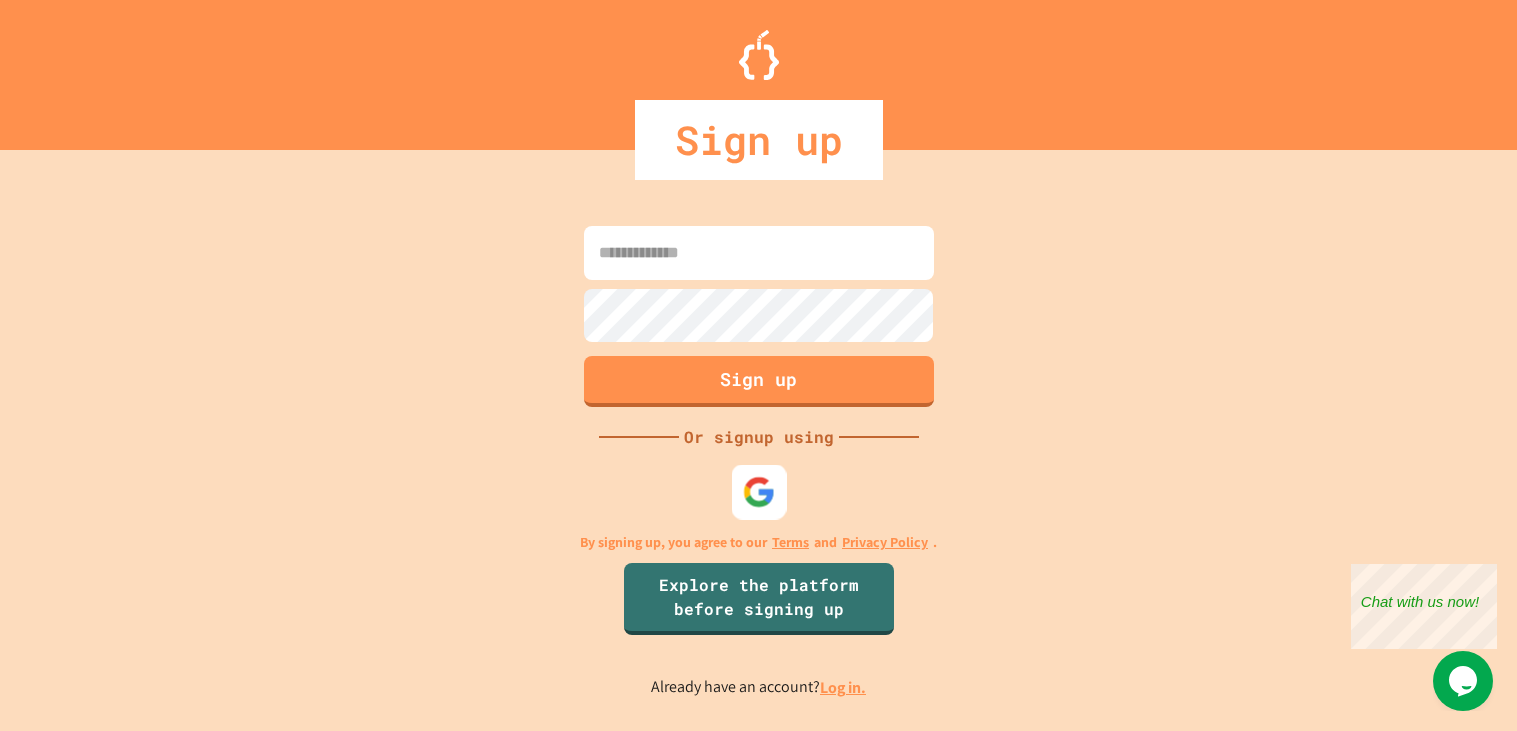 click at bounding box center [758, 492] 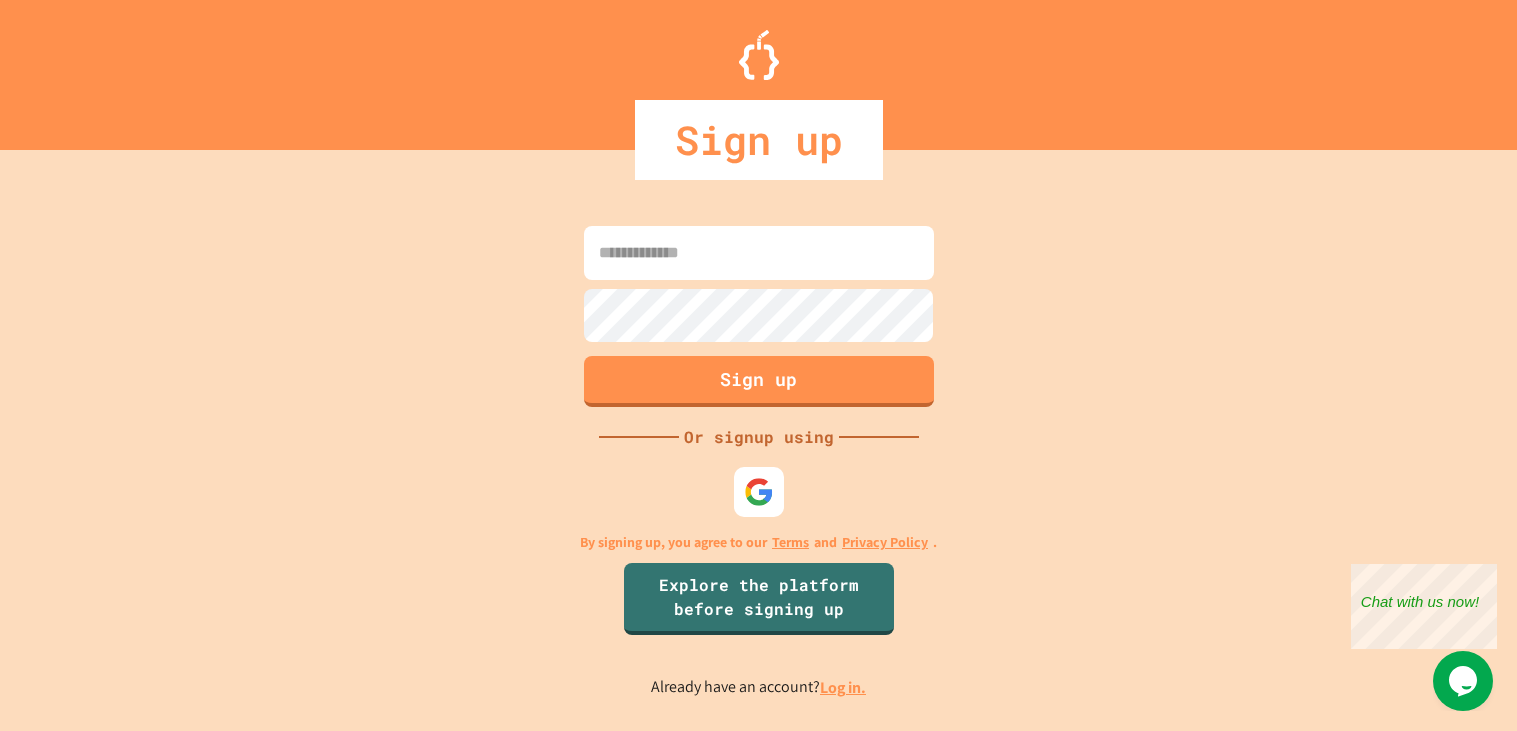 scroll, scrollTop: 0, scrollLeft: 0, axis: both 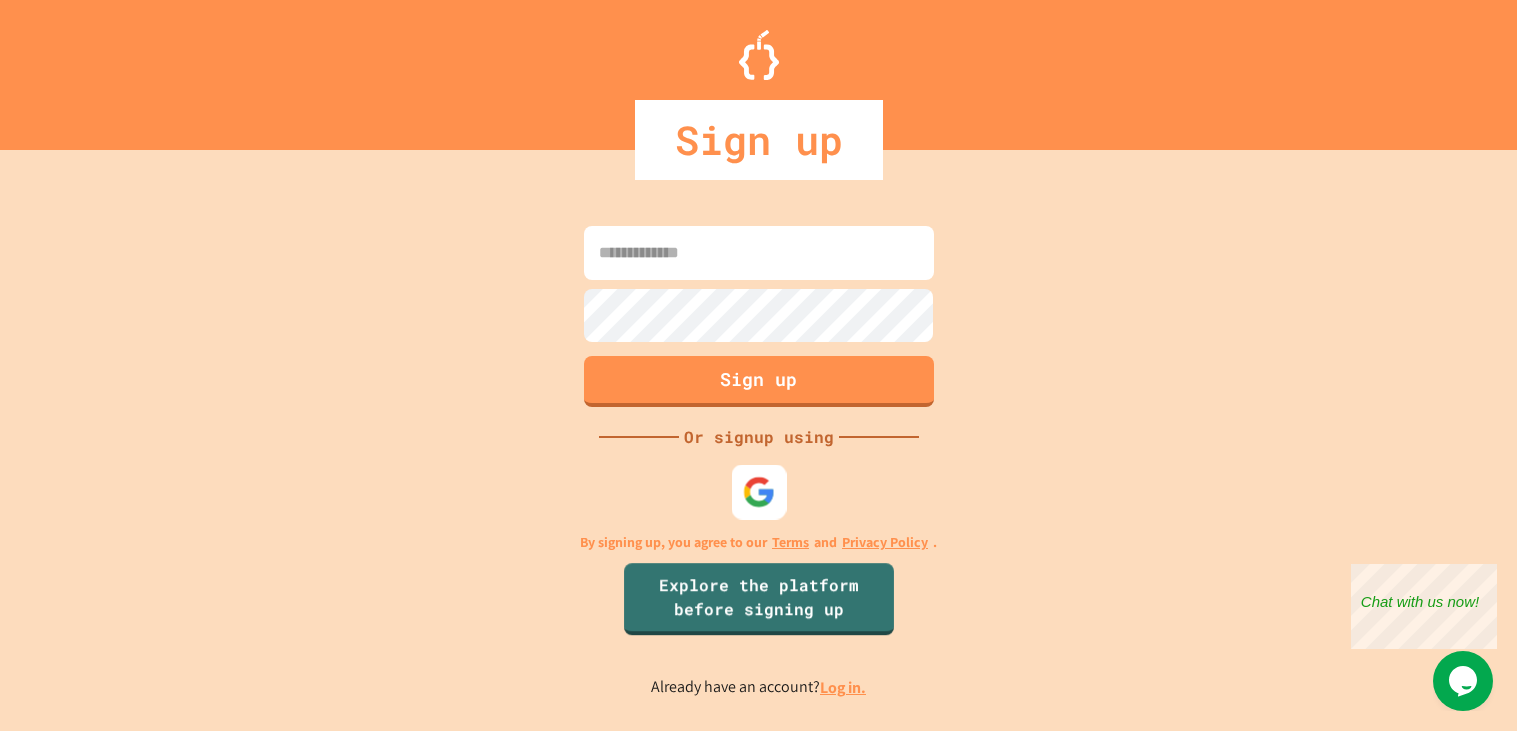 click at bounding box center (758, 492) 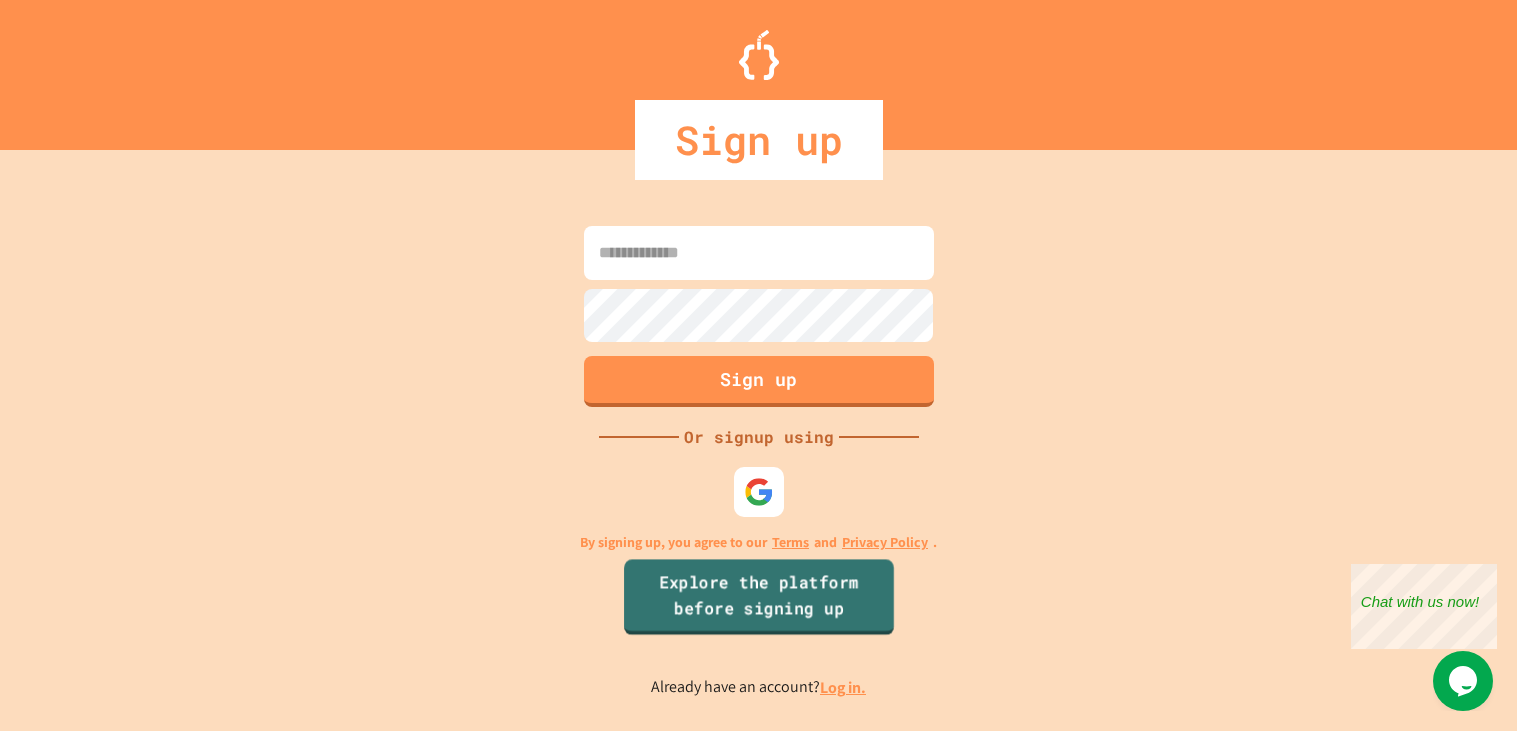 click on "Explore the platform before signing up" at bounding box center (759, 598) 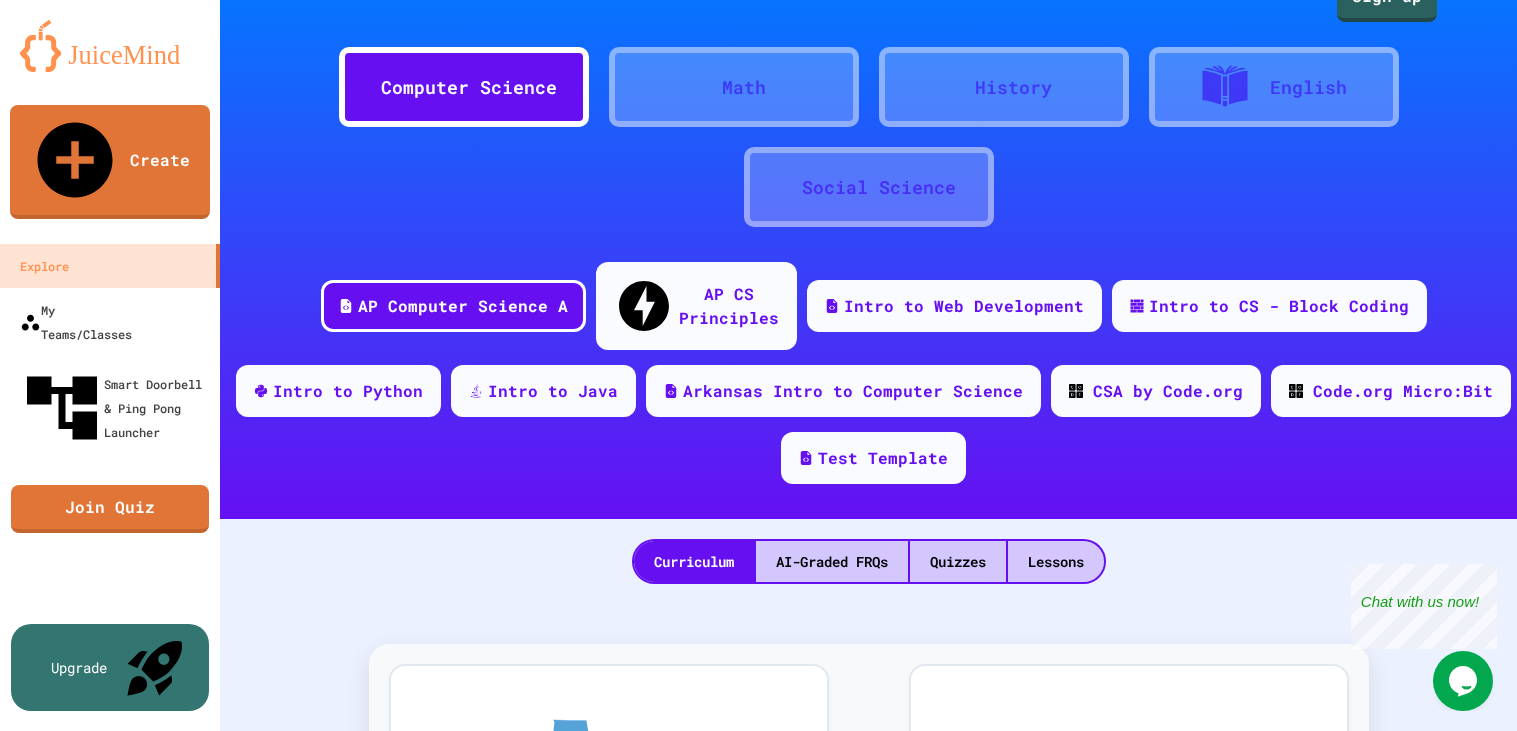 scroll, scrollTop: 0, scrollLeft: 0, axis: both 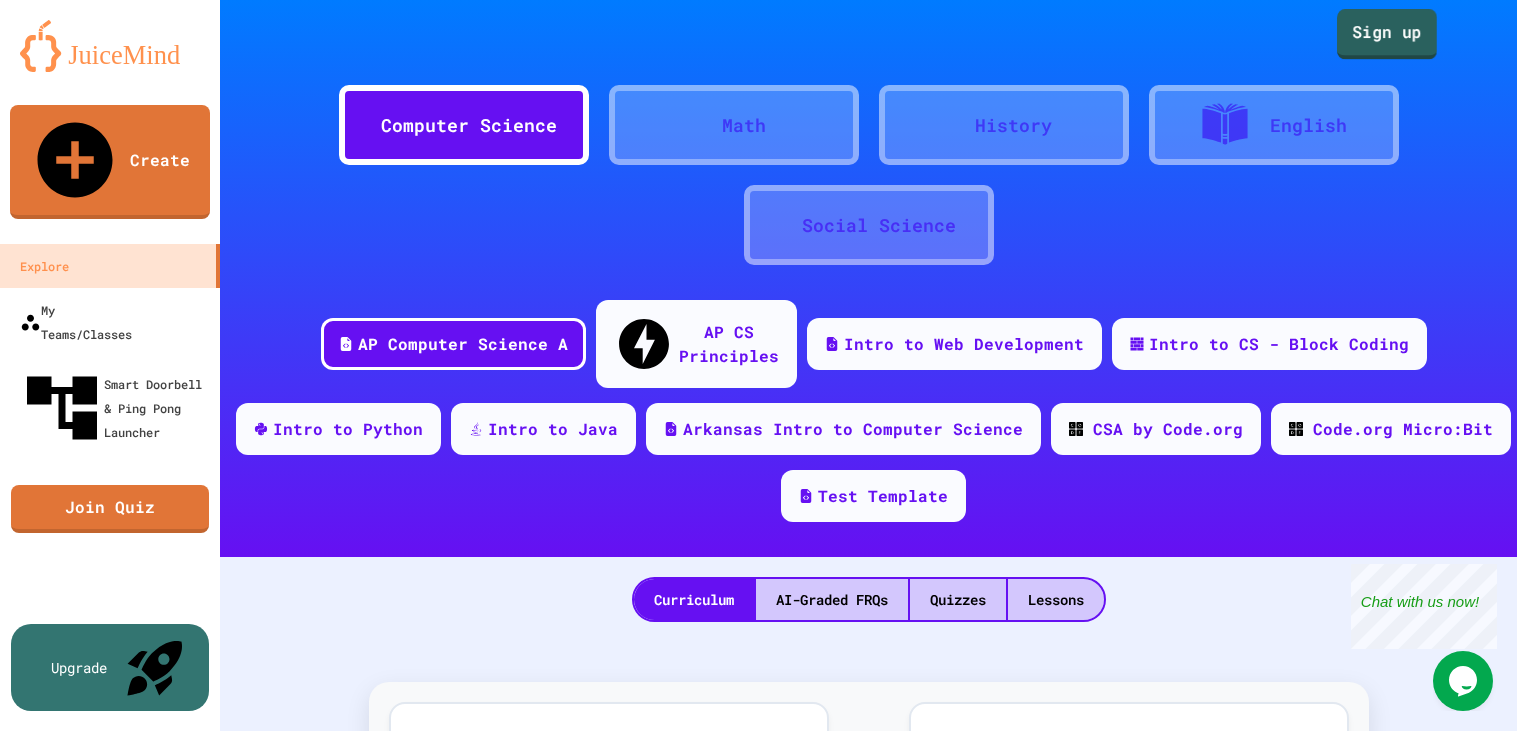 click on "Sign up" at bounding box center [1387, 34] 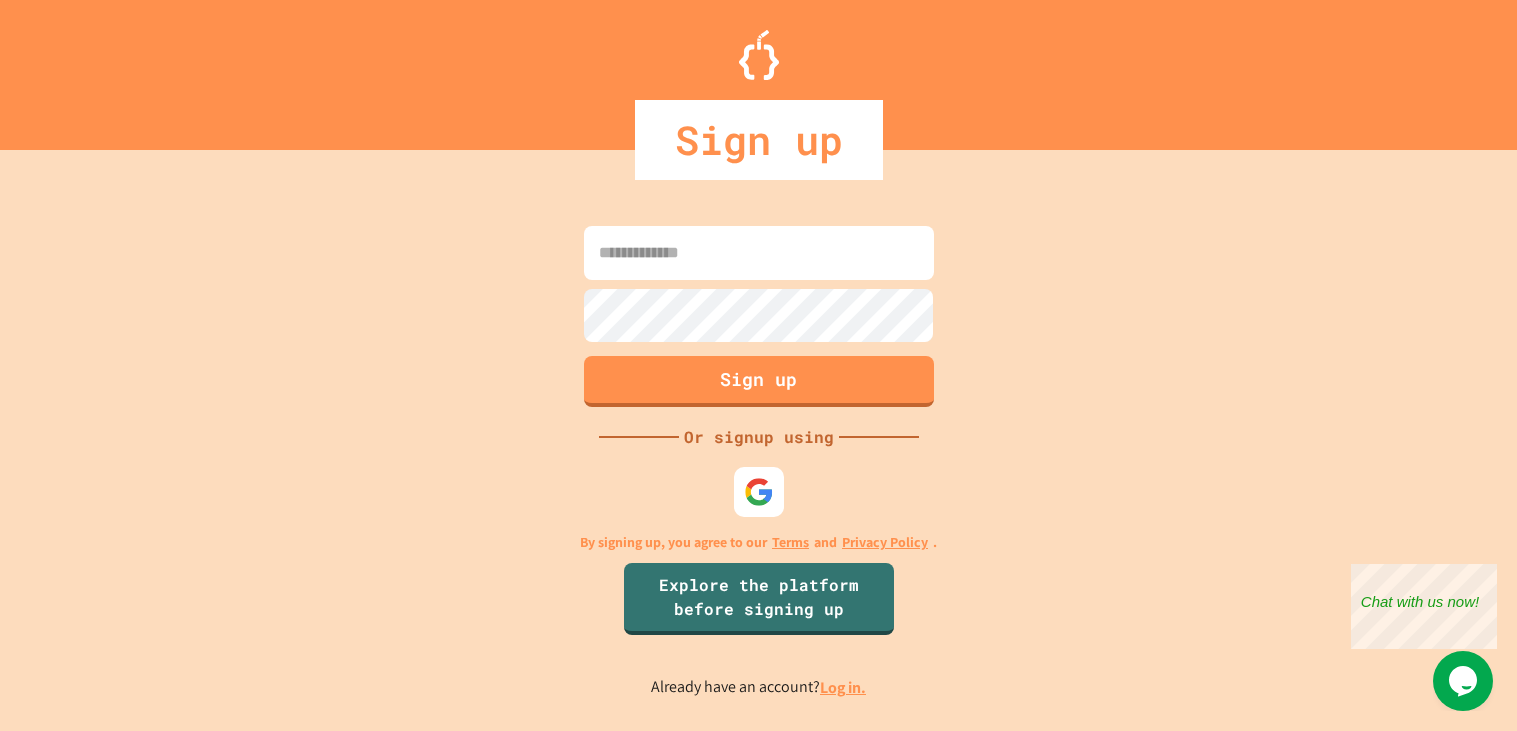 click at bounding box center (759, 253) 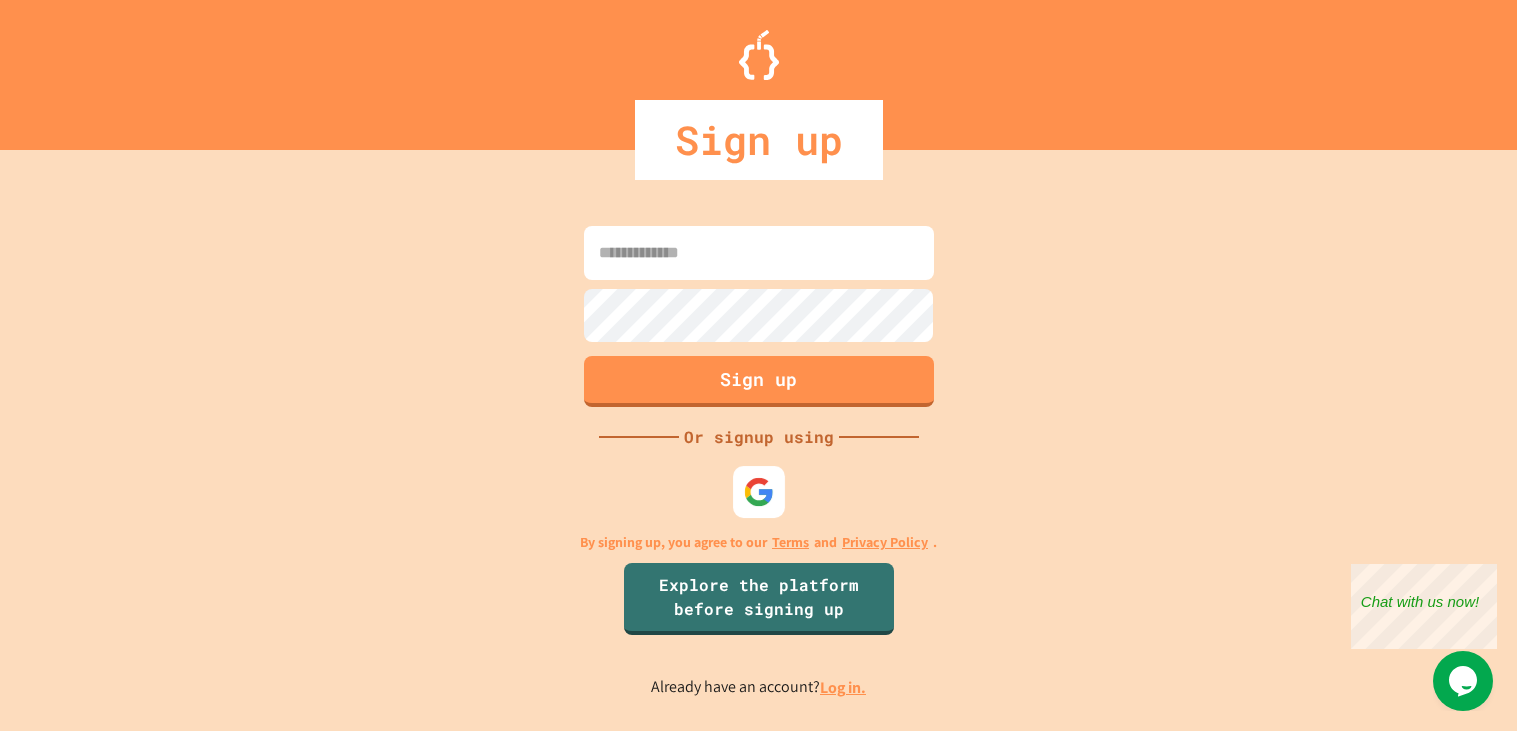 click on "Sign up Or signup using By signing up, you agree to our   Terms   and   Privacy Policy . Explore the platform before signing up Already have an account?  Log in." at bounding box center (758, 460) 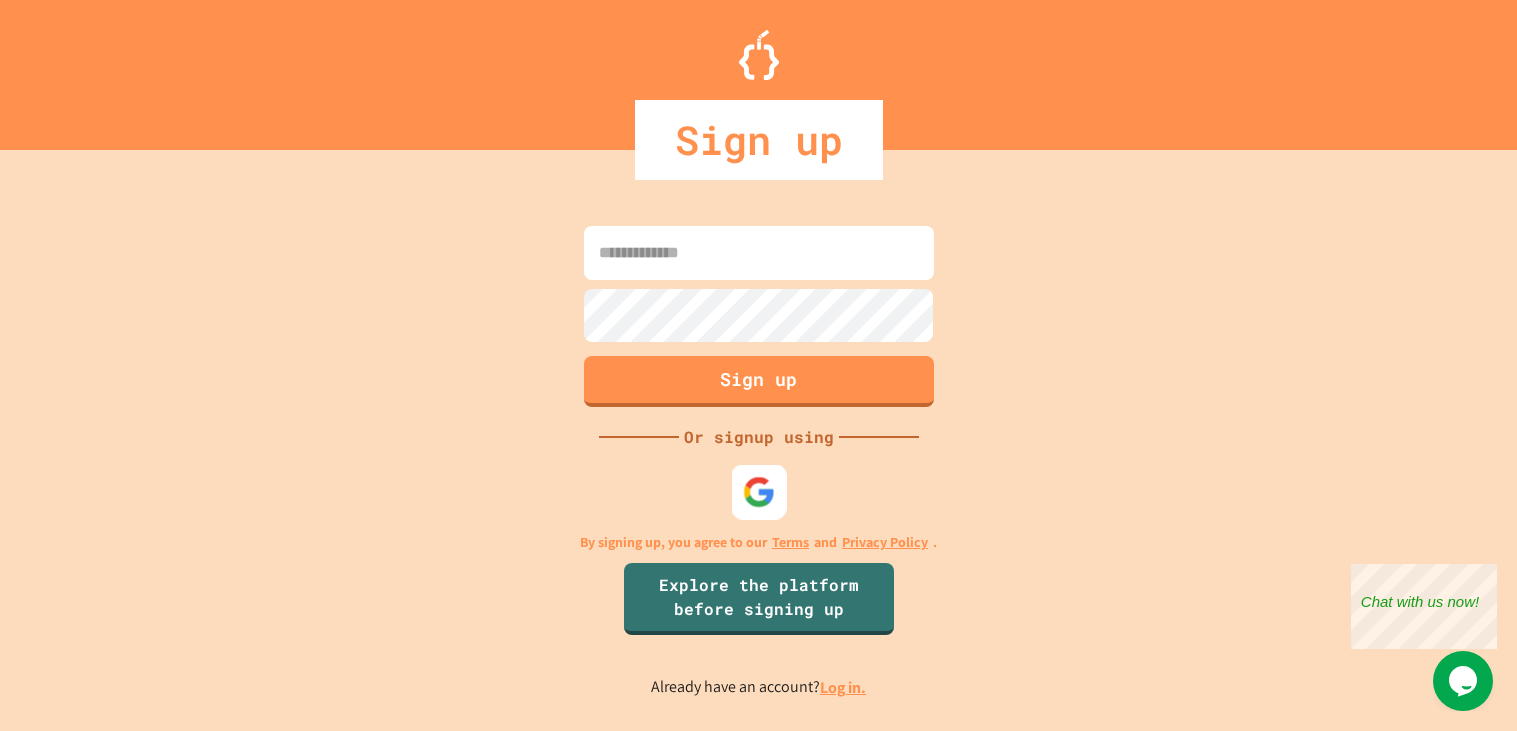 click at bounding box center [758, 492] 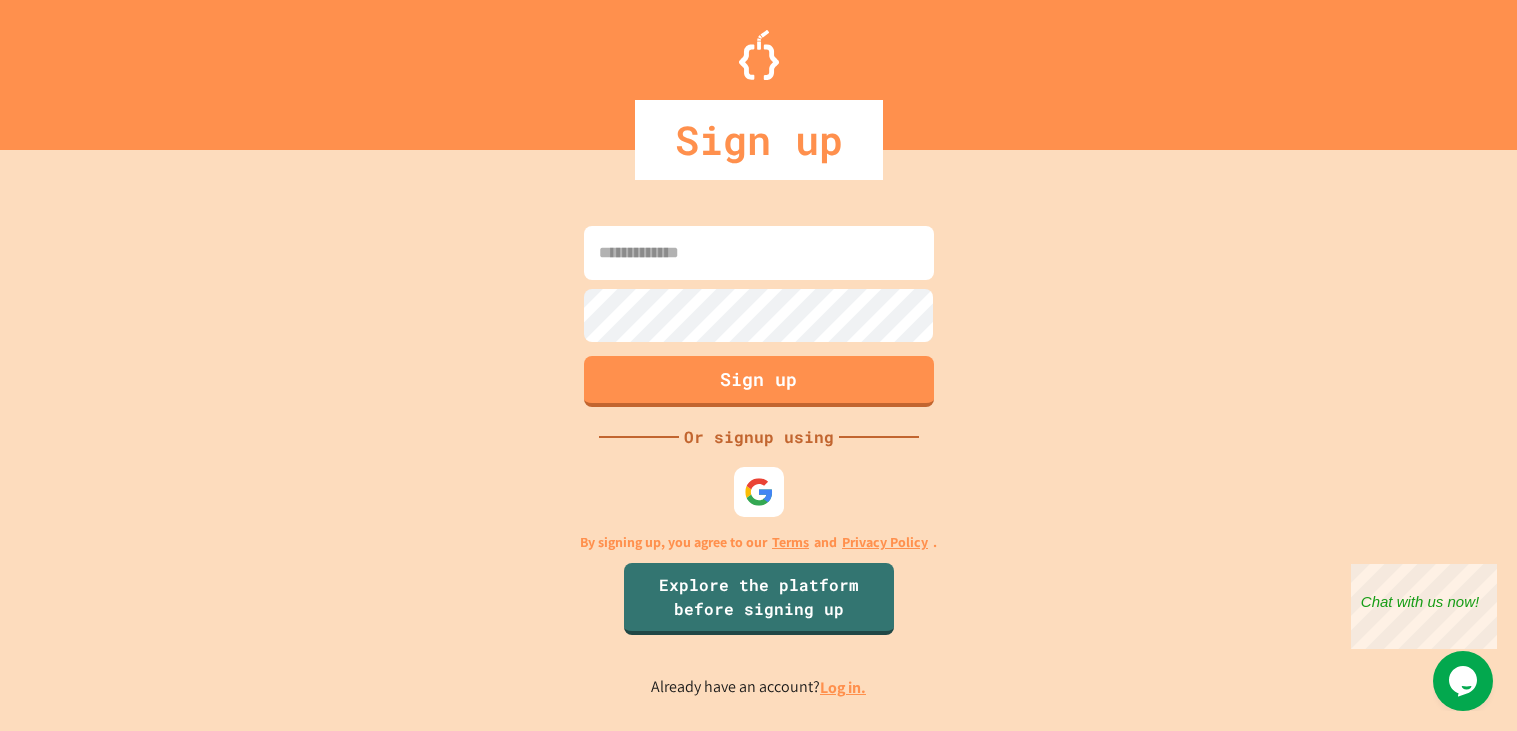 click on "Sign up Or signup using By signing up, you agree to our   Terms   and   Privacy Policy . Explore the platform before signing up Already have an account?  Log in." at bounding box center (758, 460) 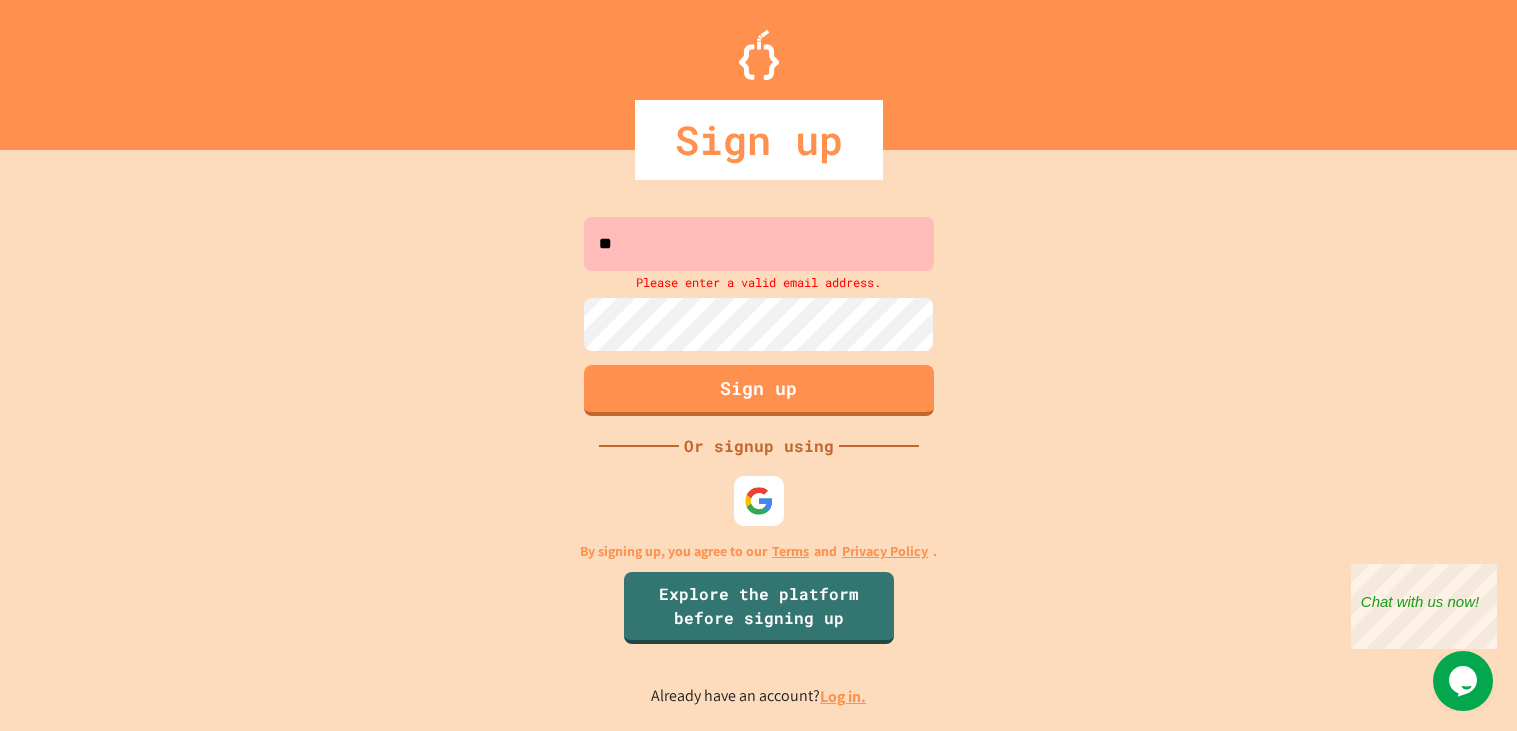 type on "*" 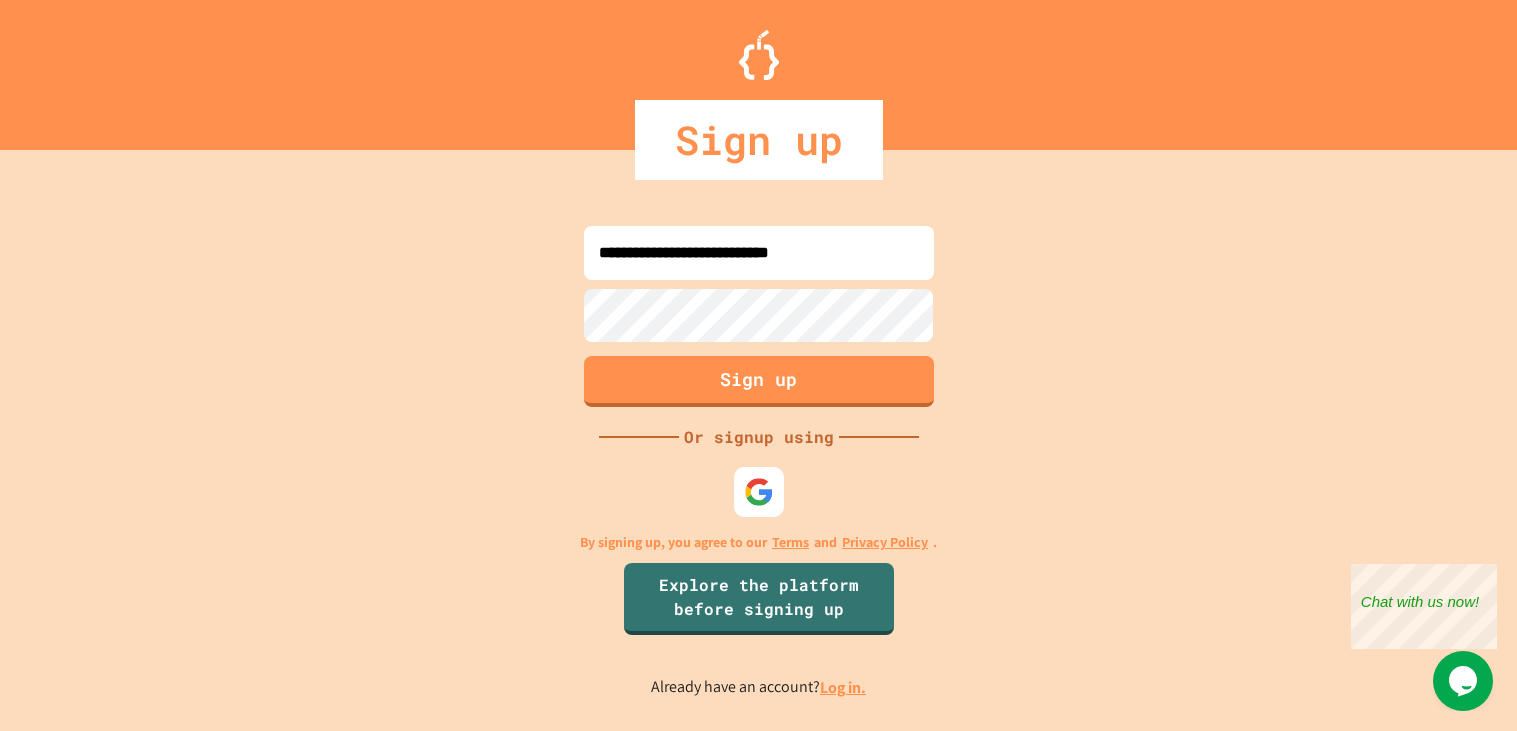 type on "**********" 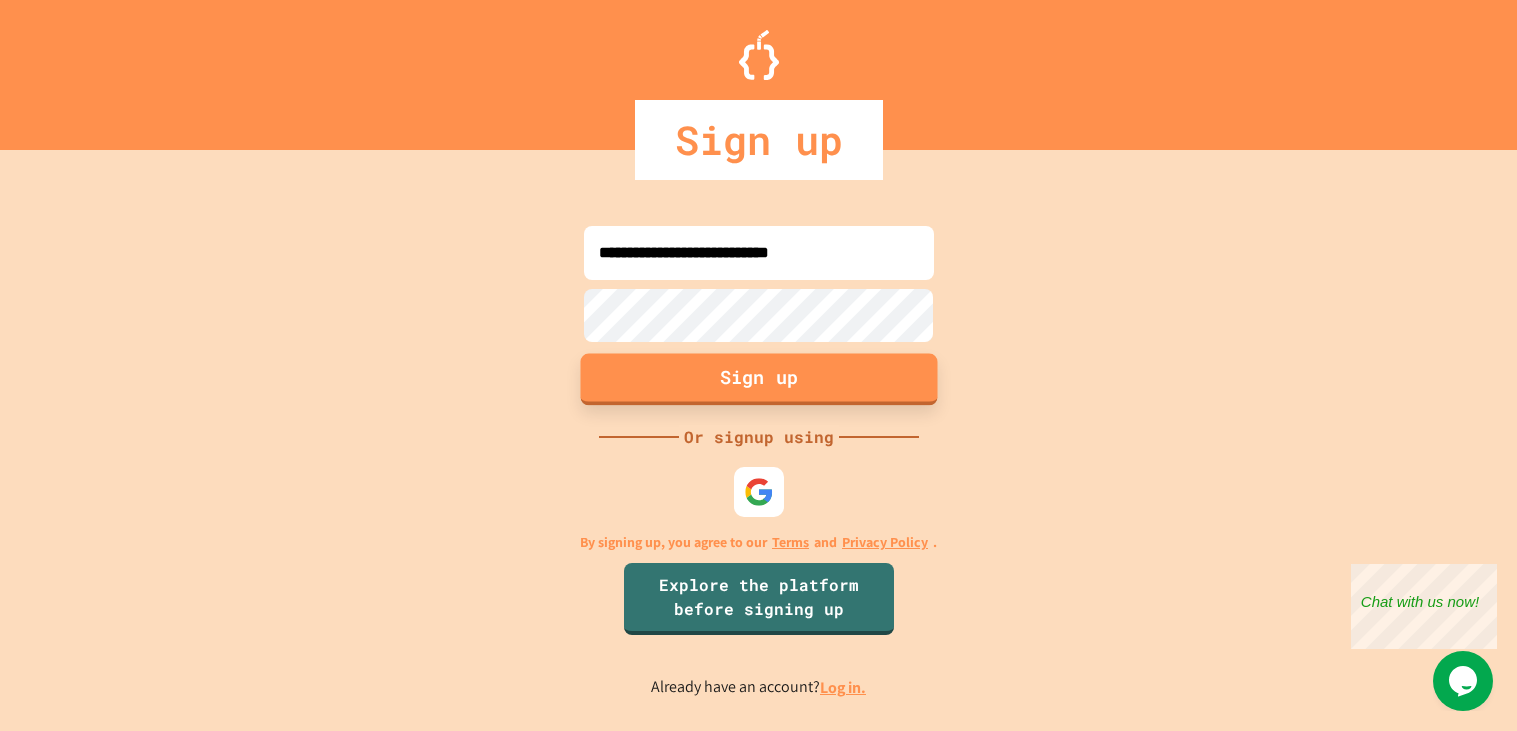 click on "Sign up" at bounding box center (758, 380) 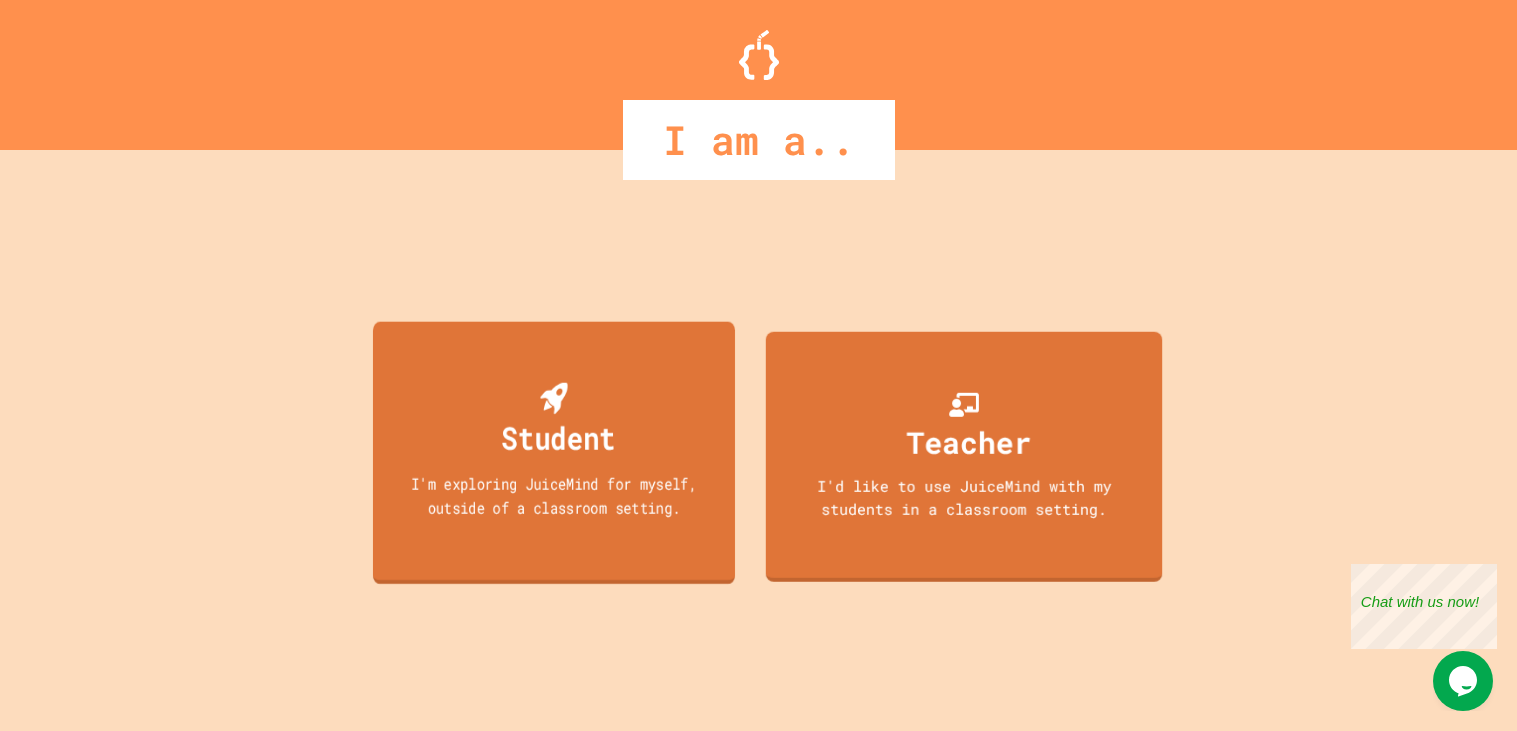 click on "I'm exploring JuiceMind for myself, outside of a classroom setting." at bounding box center (554, 494) 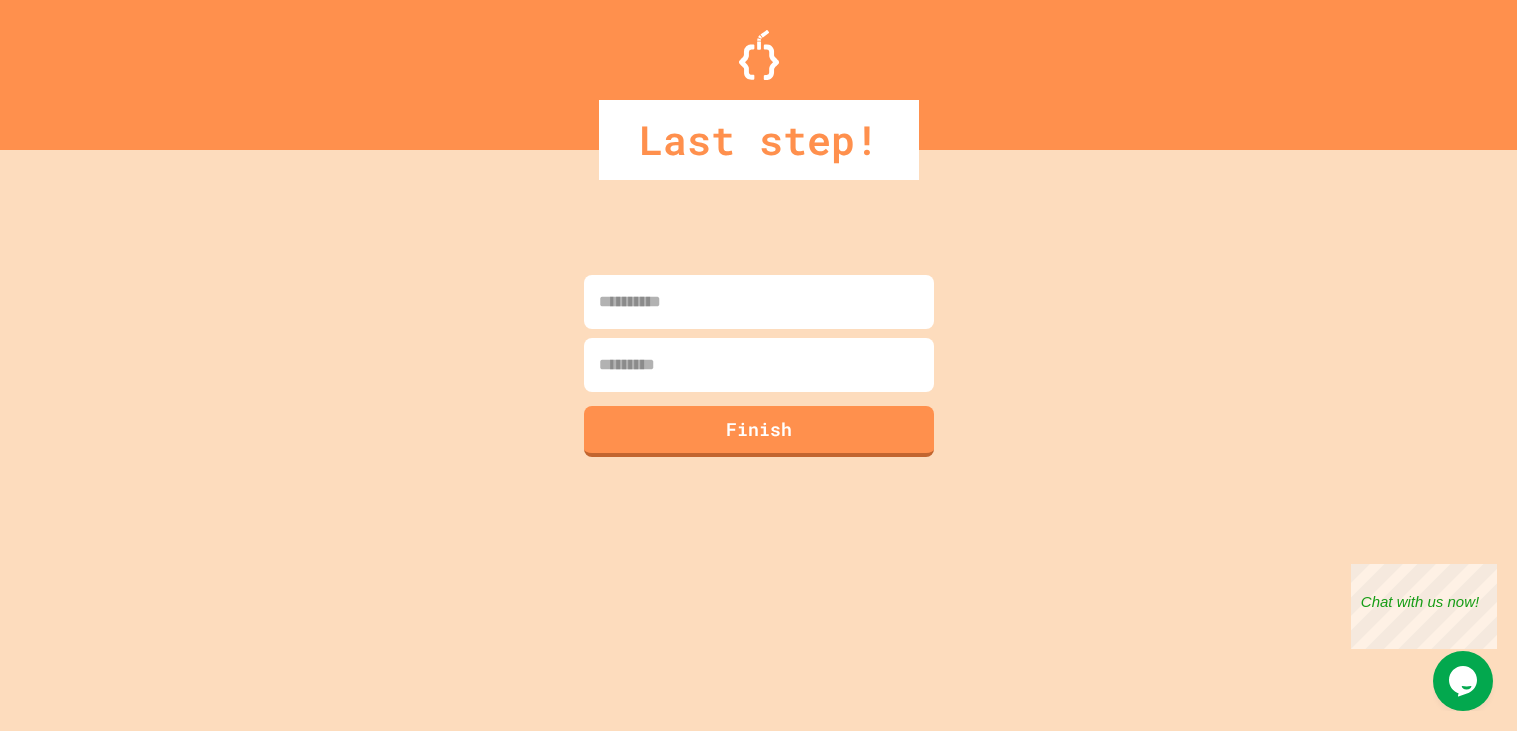click at bounding box center (759, 302) 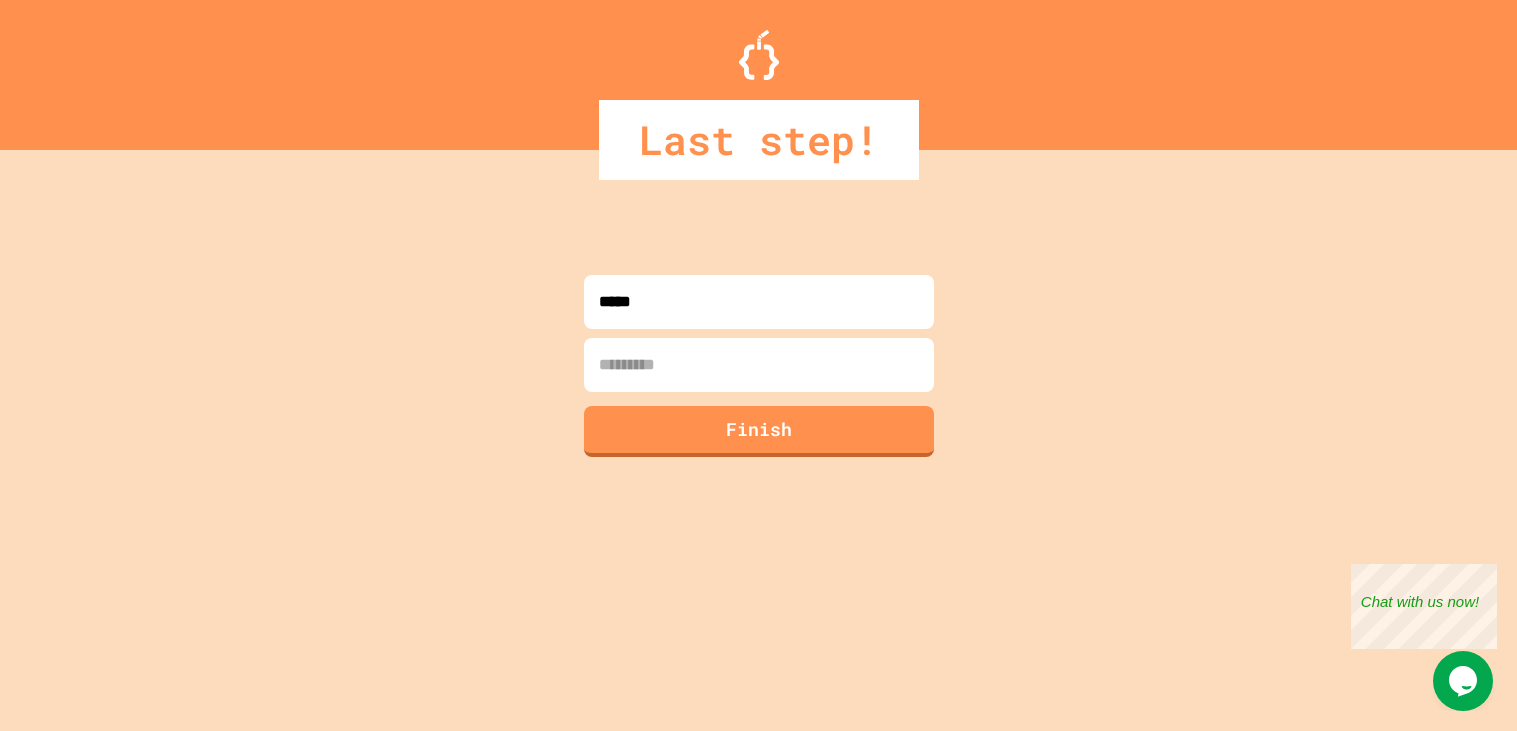 type on "*****" 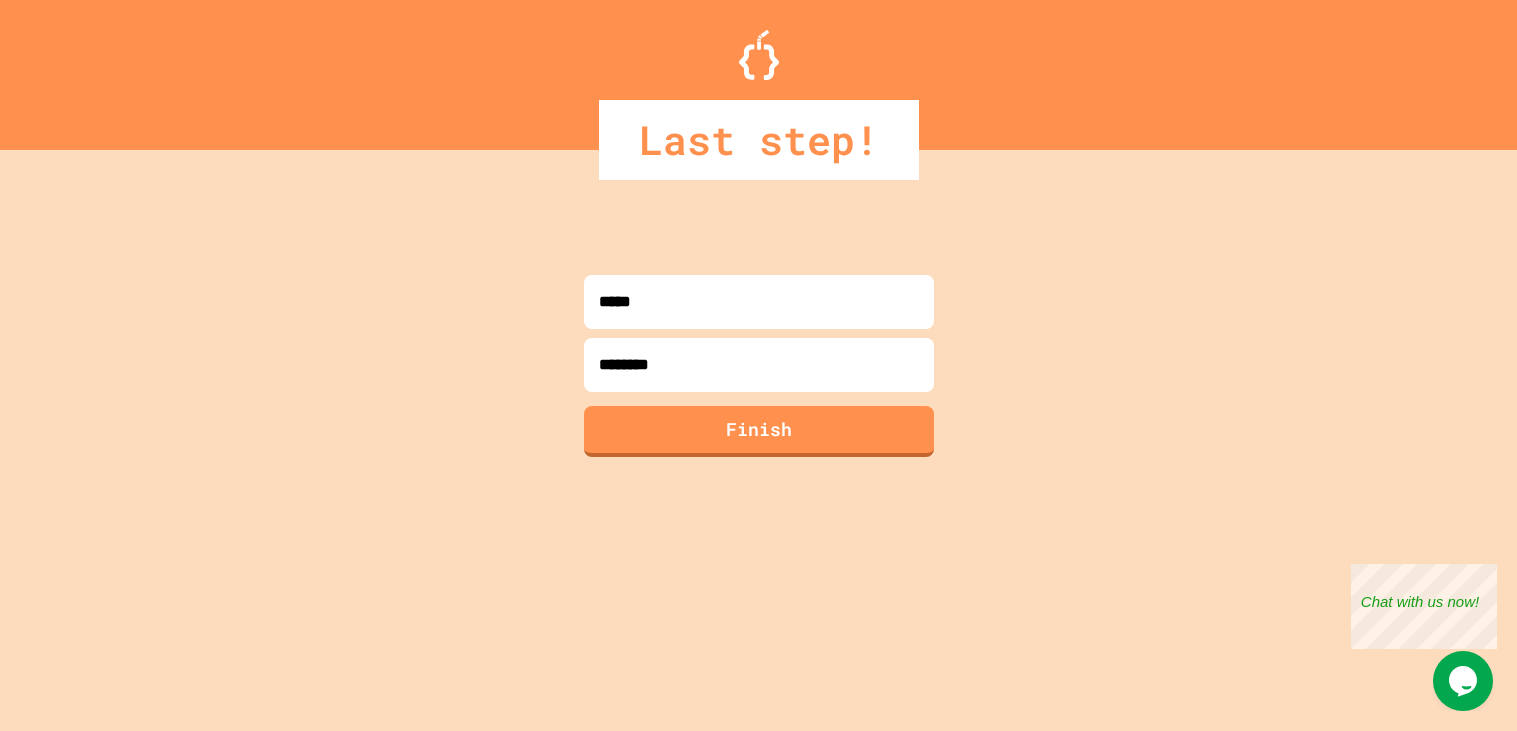 type on "*********" 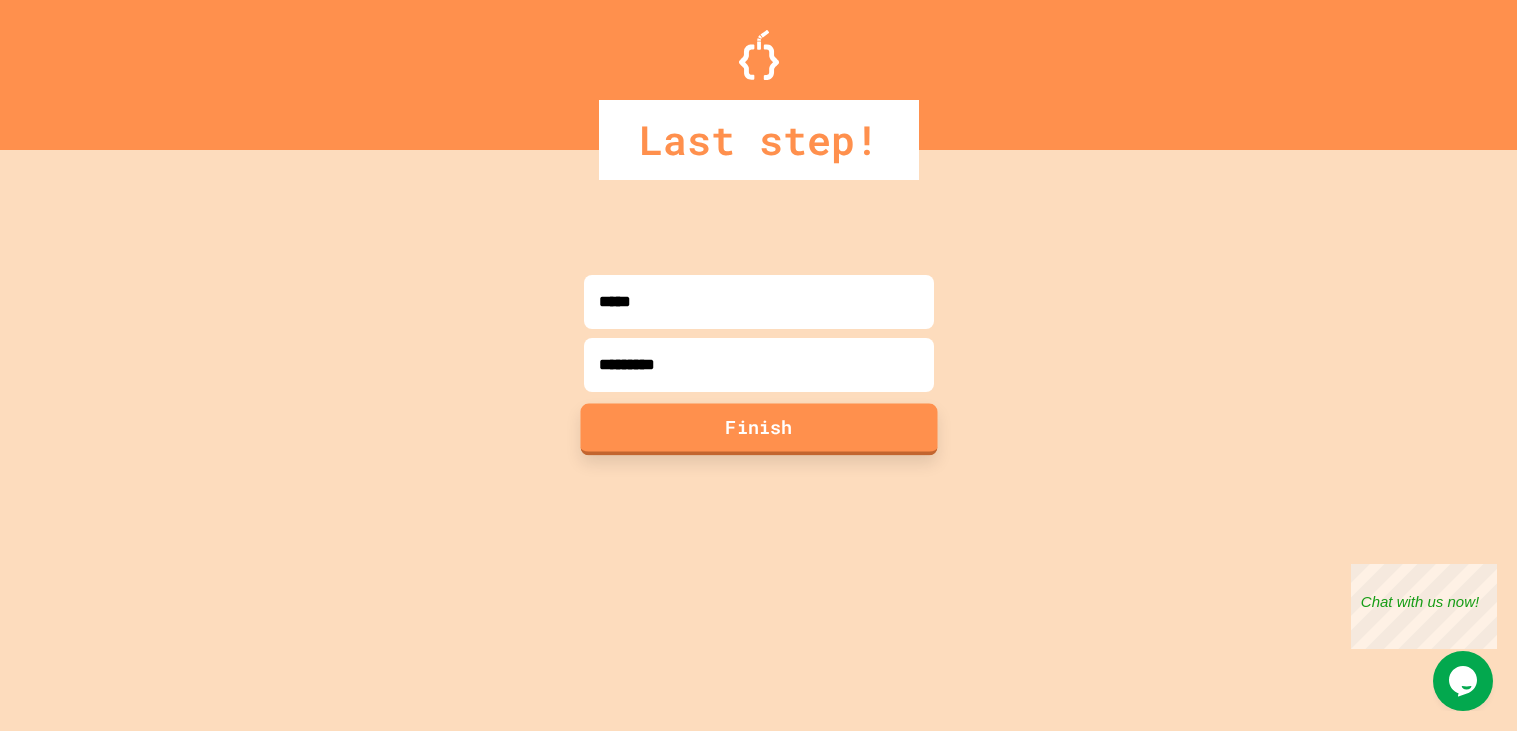 click on "Finish" at bounding box center [758, 429] 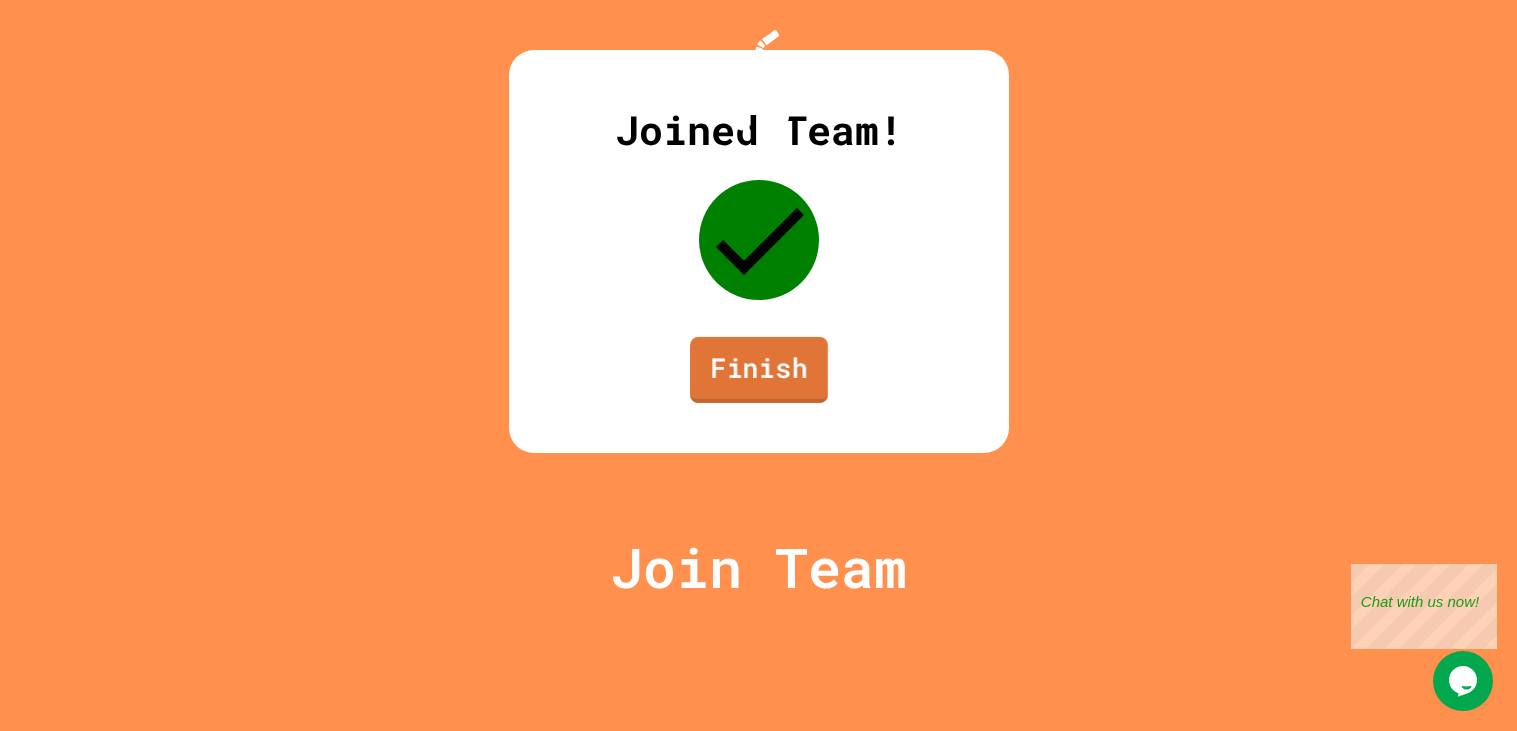 click on "Finish" at bounding box center [759, 370] 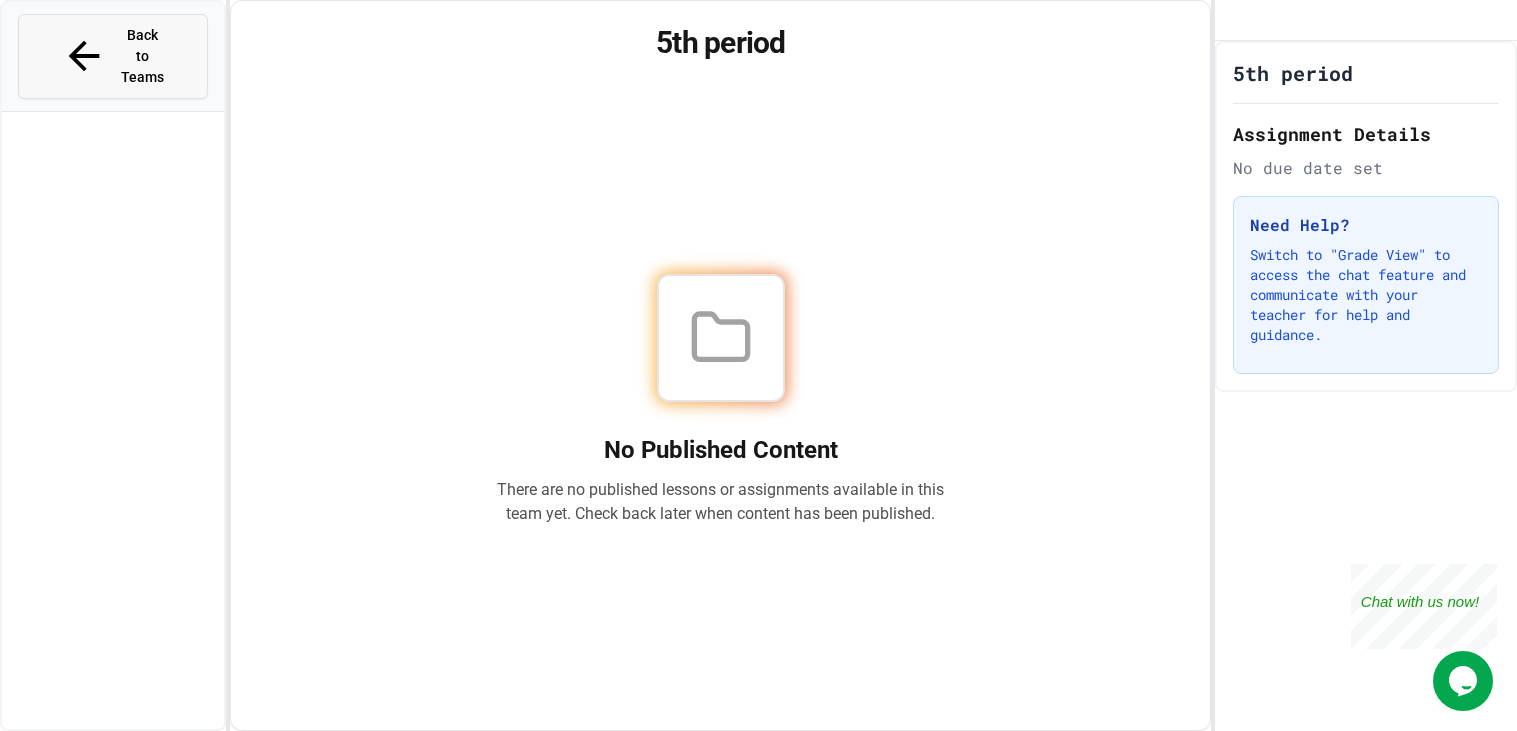 click on "Back to Teams" at bounding box center [142, 56] 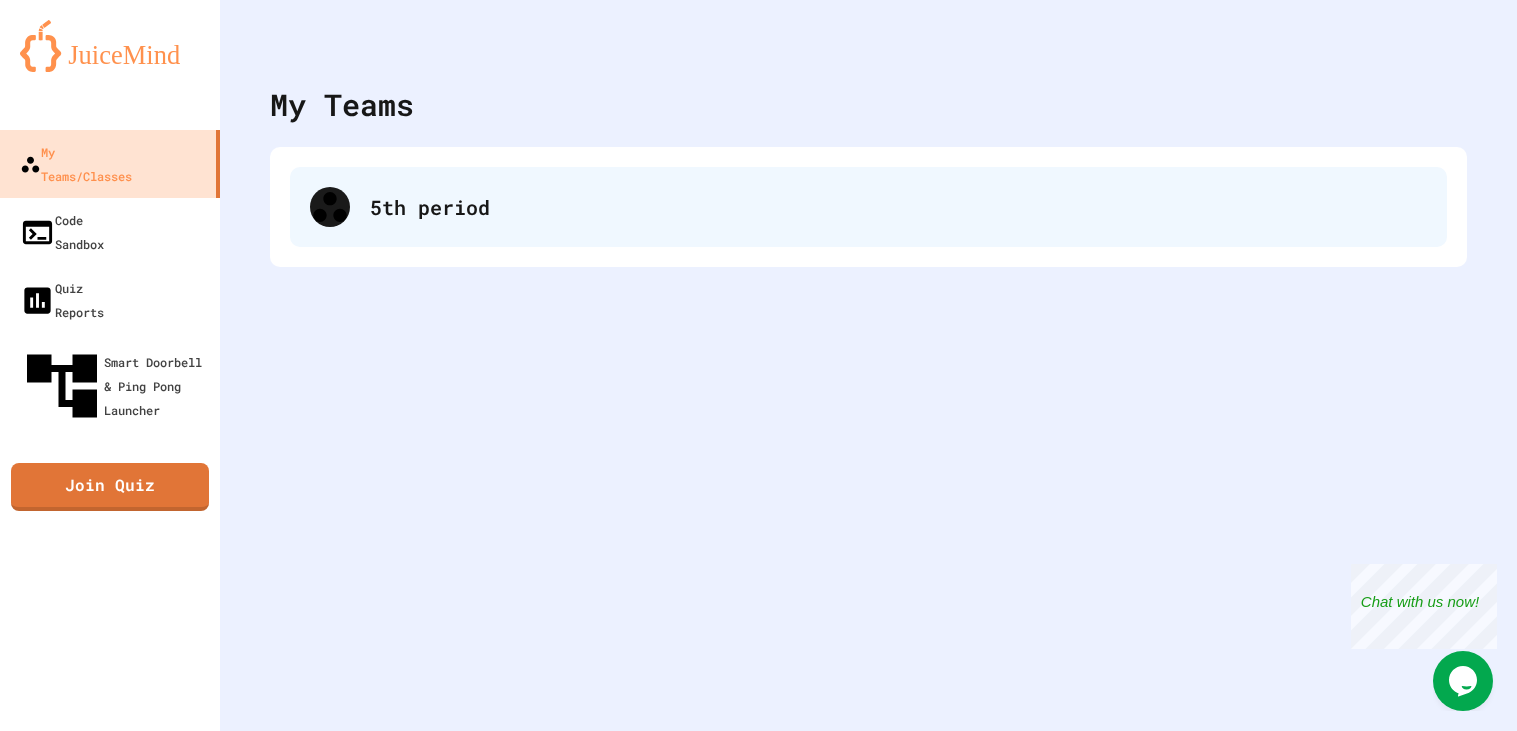 click on "5th period" at bounding box center [868, 207] 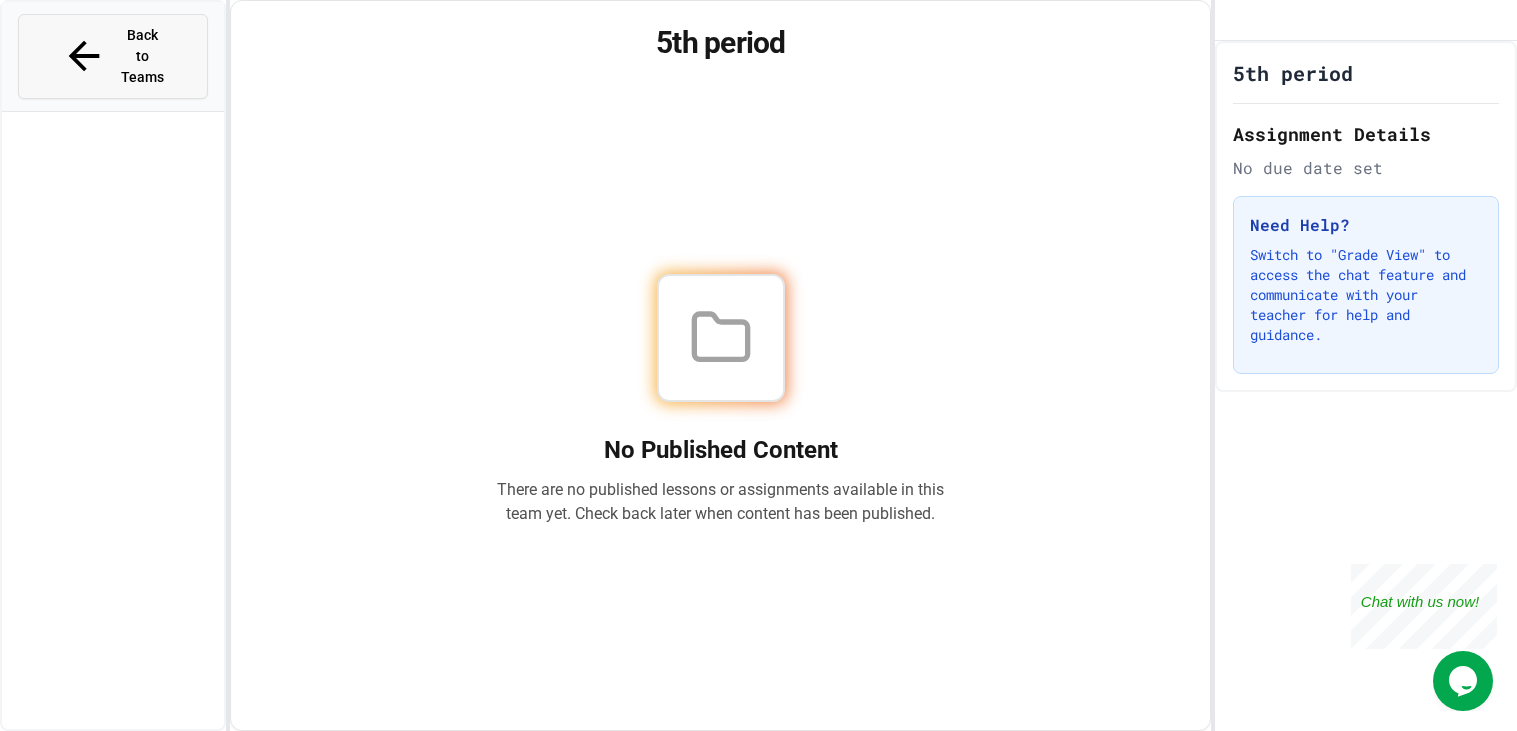 click on "Back to Teams" at bounding box center (142, 56) 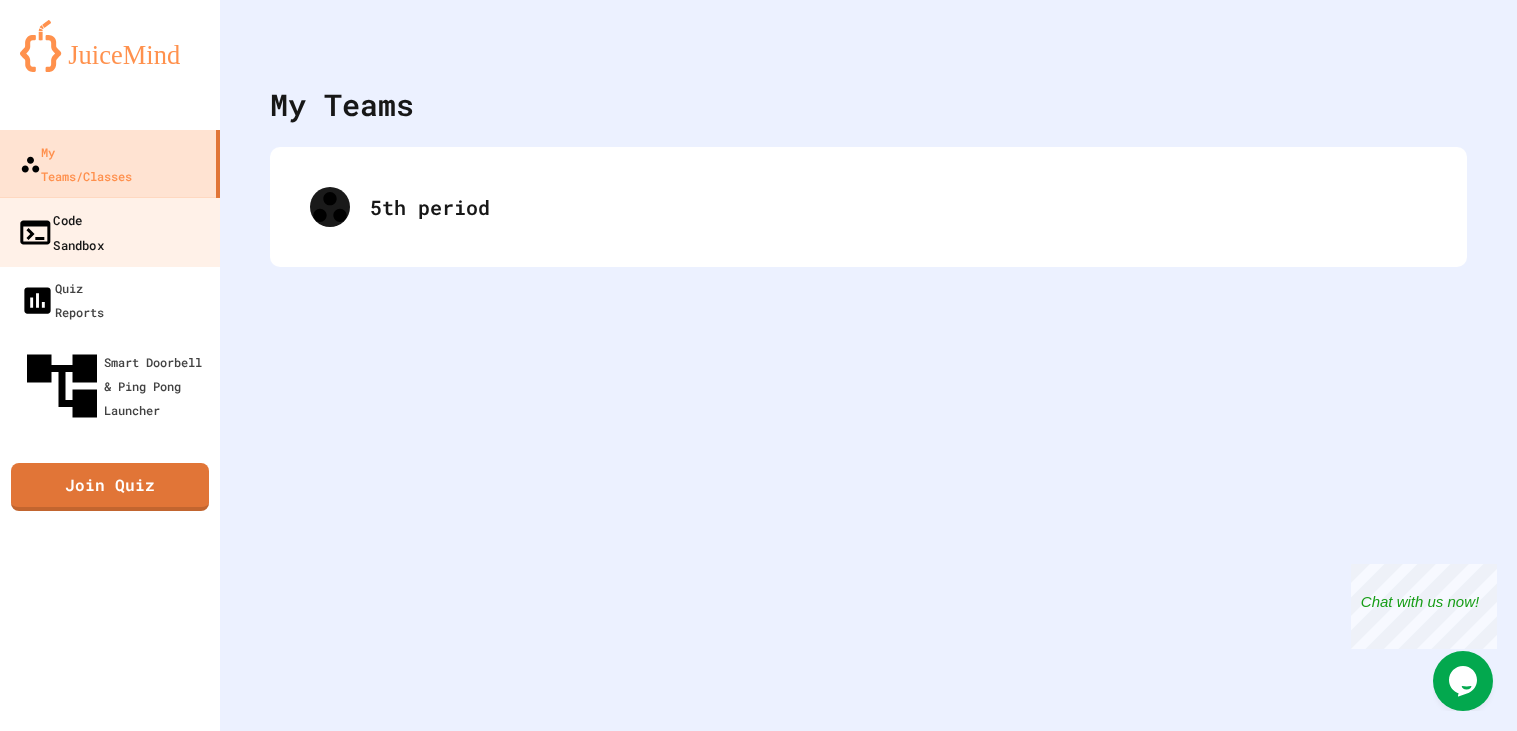 click on "Code Sandbox" at bounding box center (110, 232) 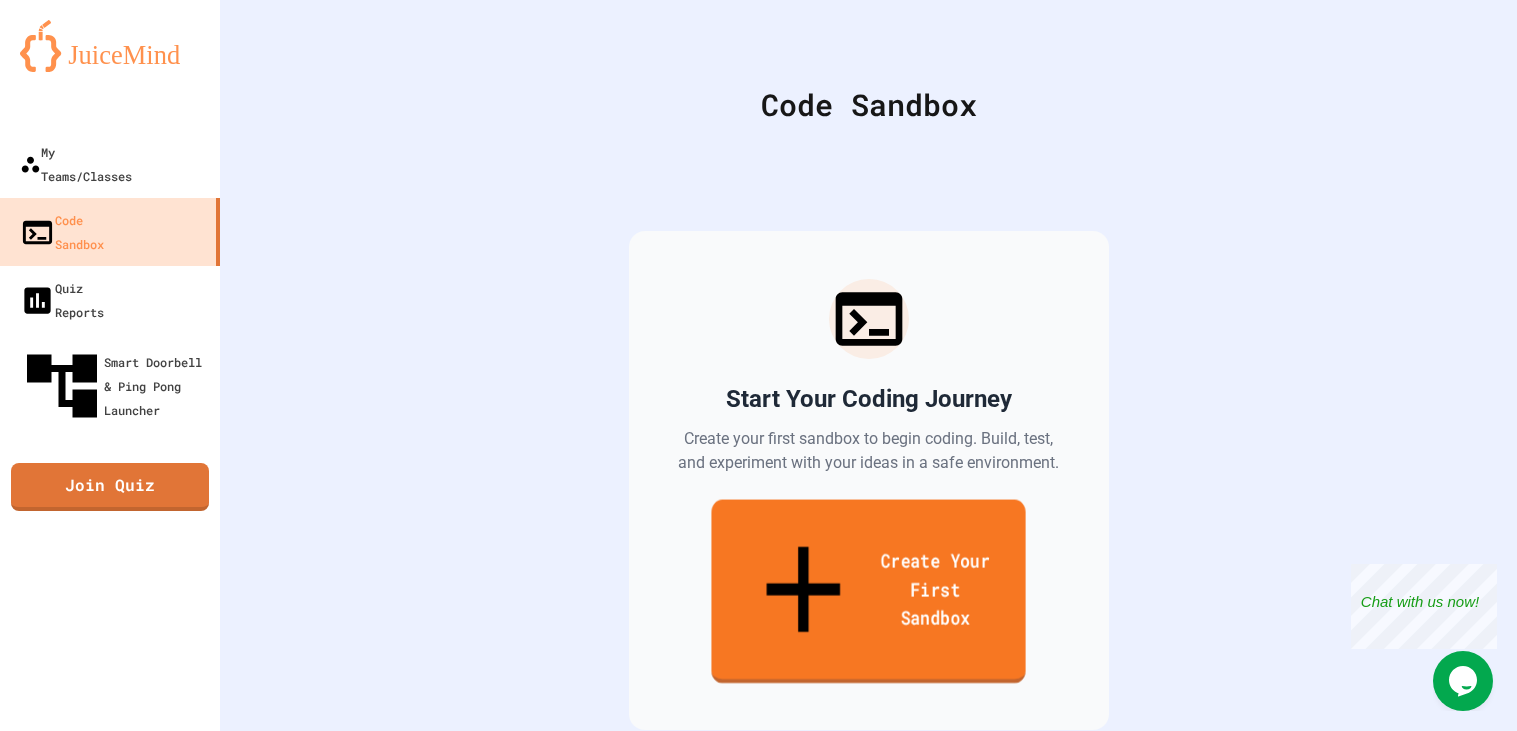 click on "Create Your First Sandbox" at bounding box center (868, 592) 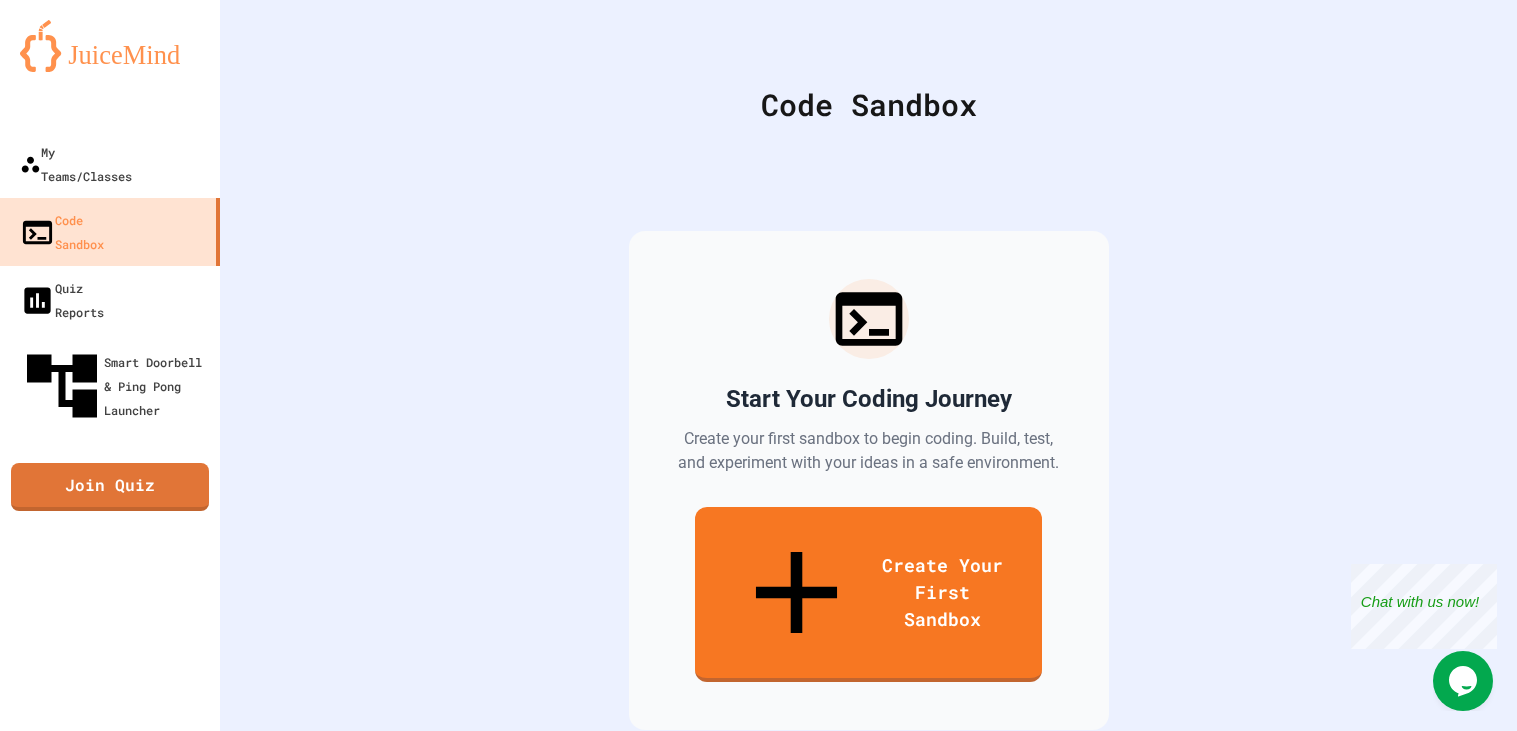 click on "We are updating our servers at 7PM EST on 3/11/2025. JuiceMind should continue to work as expected, but if you experience any issues, please chat with us. My Teams/Classes Code Sandbox Quiz Reports Smart Doorbell & Ping Pong Launcher Join Quiz Code Sandbox Start Your Coding Journey Create your first sandbox to begin coding. Build, test, and experiment with your ideas in a safe environment.  Create Your First Sandbox
Got it Create a new Sandbox Sandbox Language ​ Sandbox Language Create Sandbox" at bounding box center (758, 365) 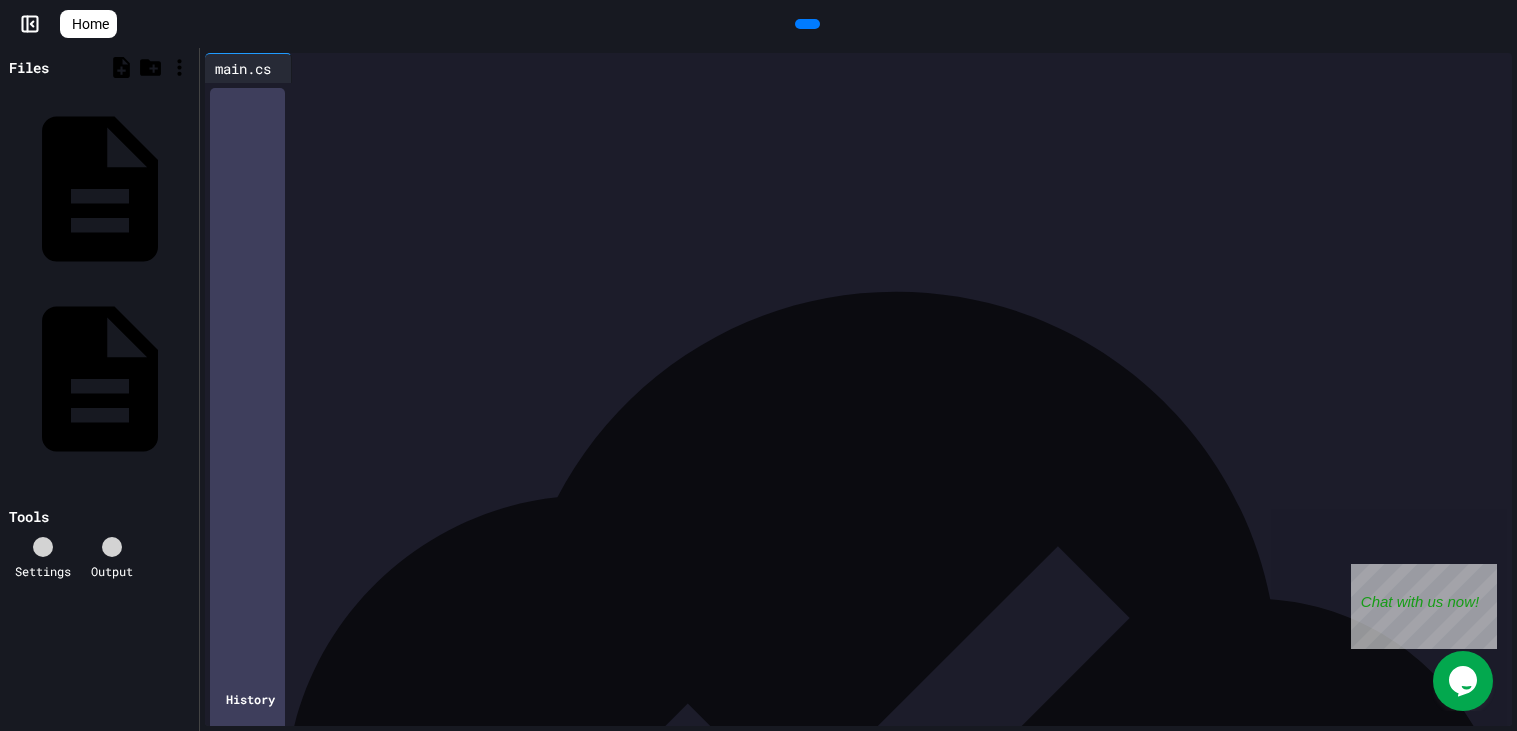 click on "**********" at bounding box center [873, 158] 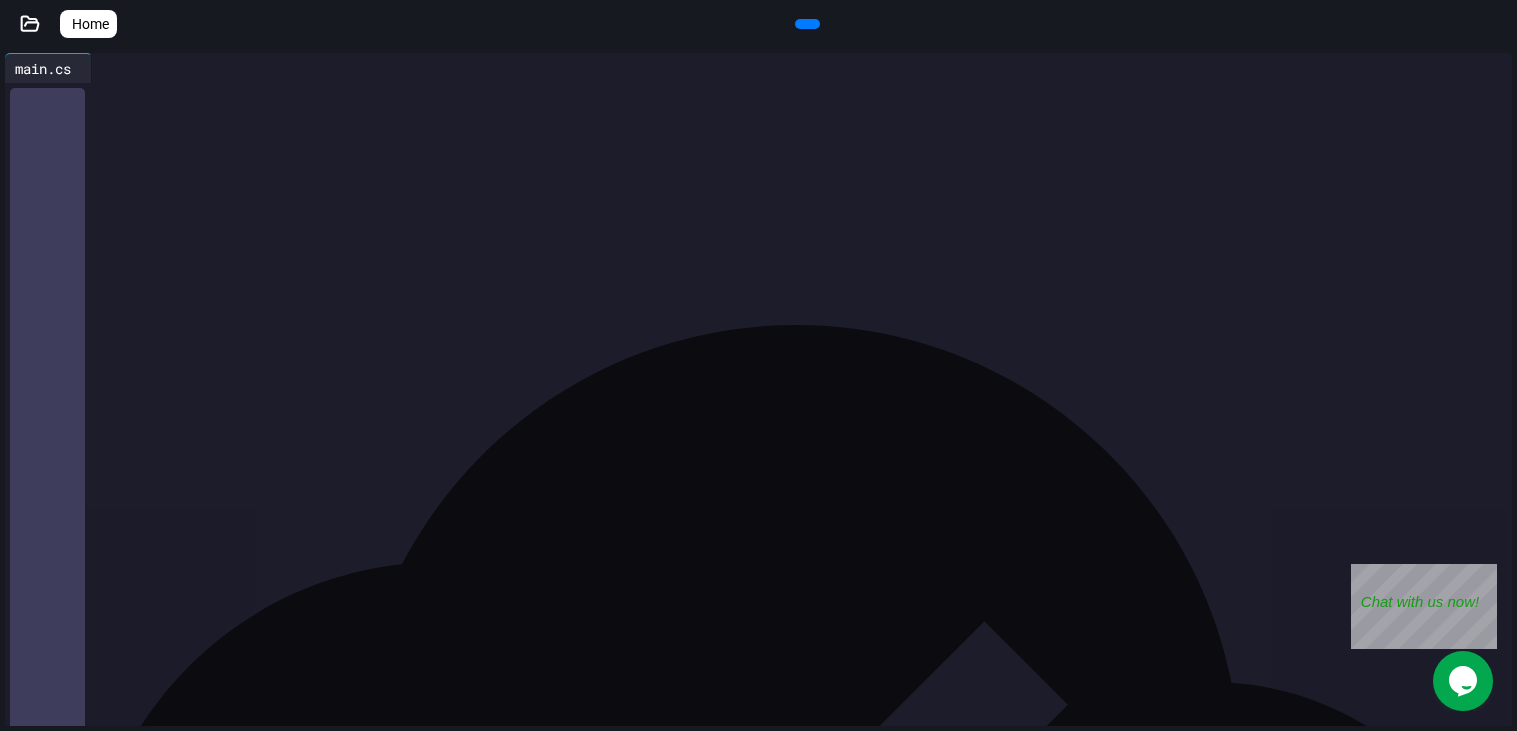 click 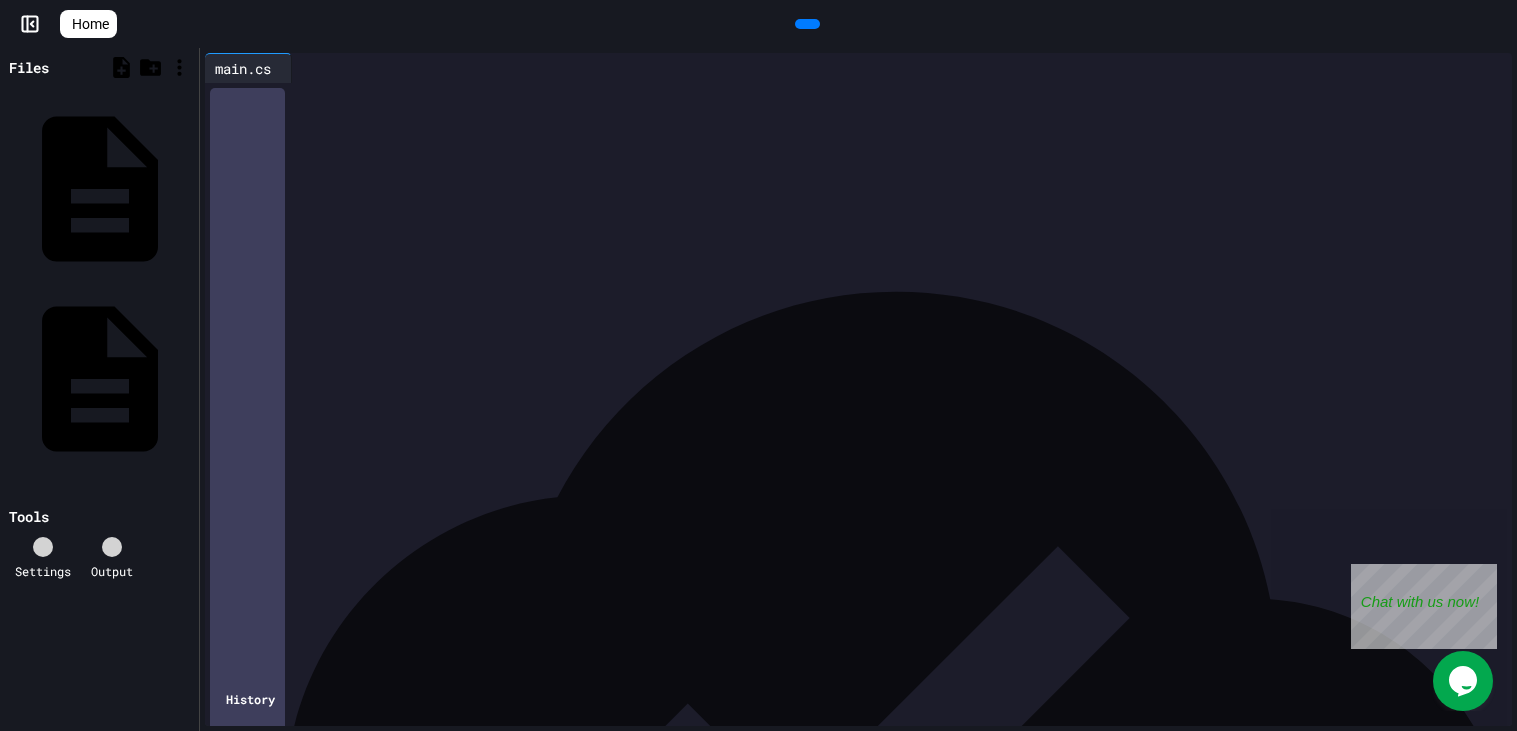 click on "Home" at bounding box center (90, 24) 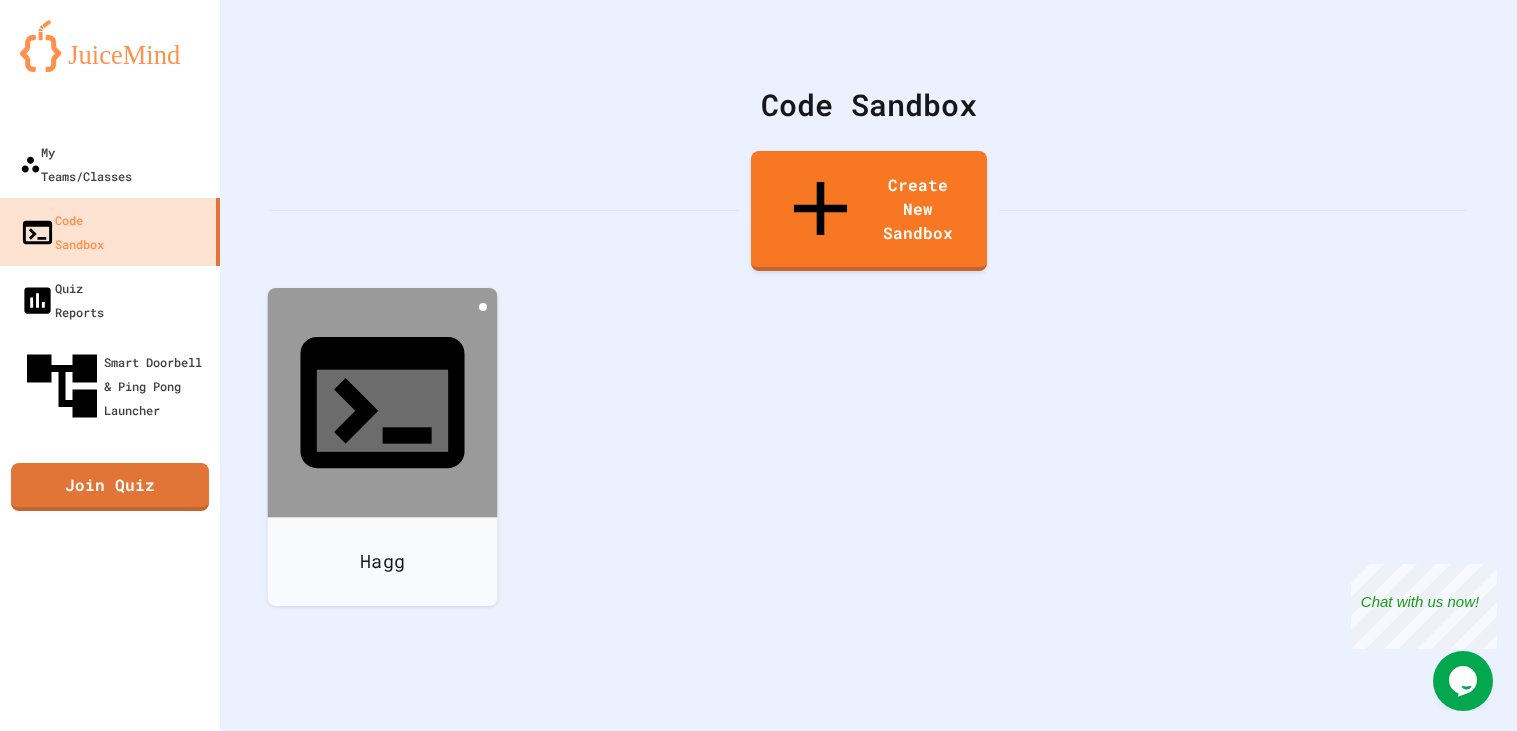 click 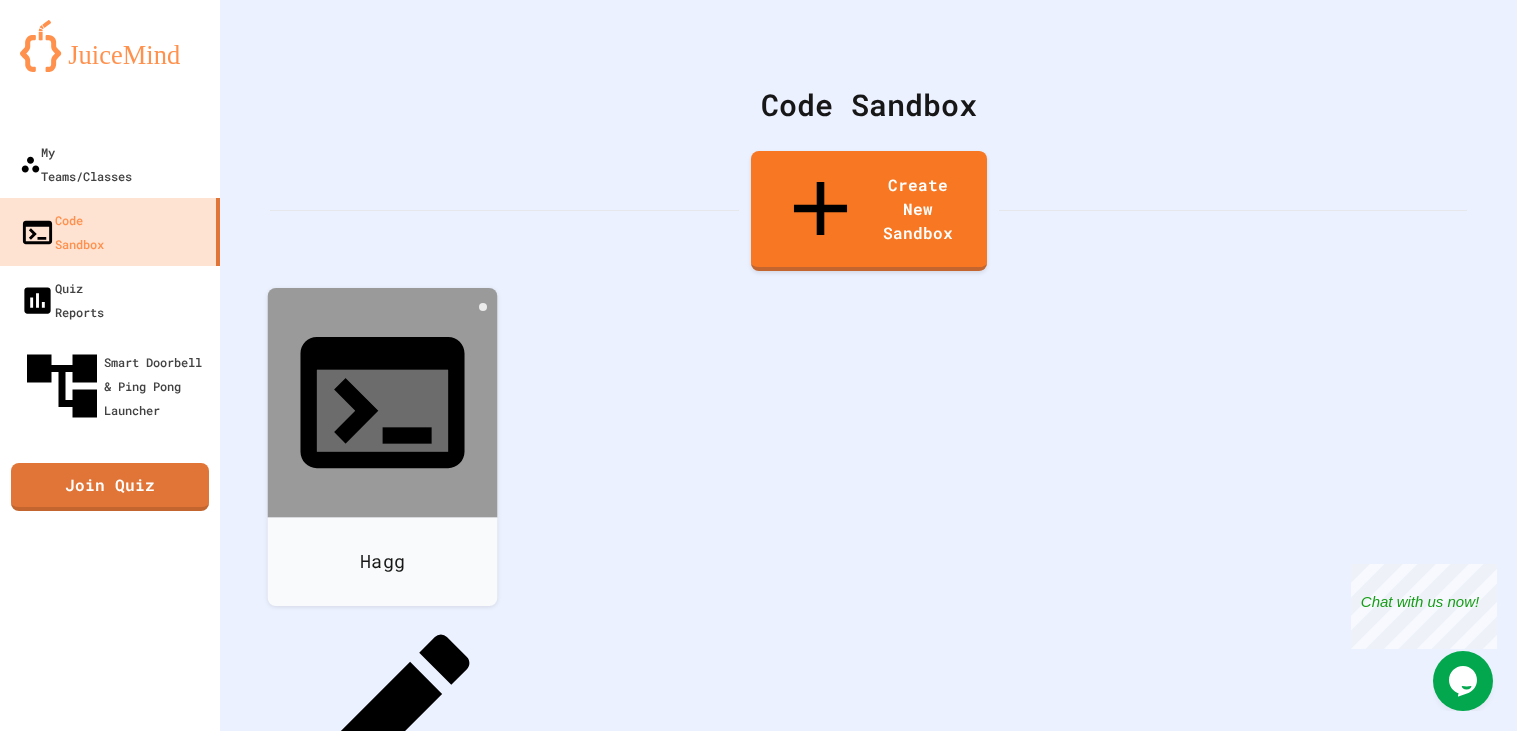 click at bounding box center [382, 609] 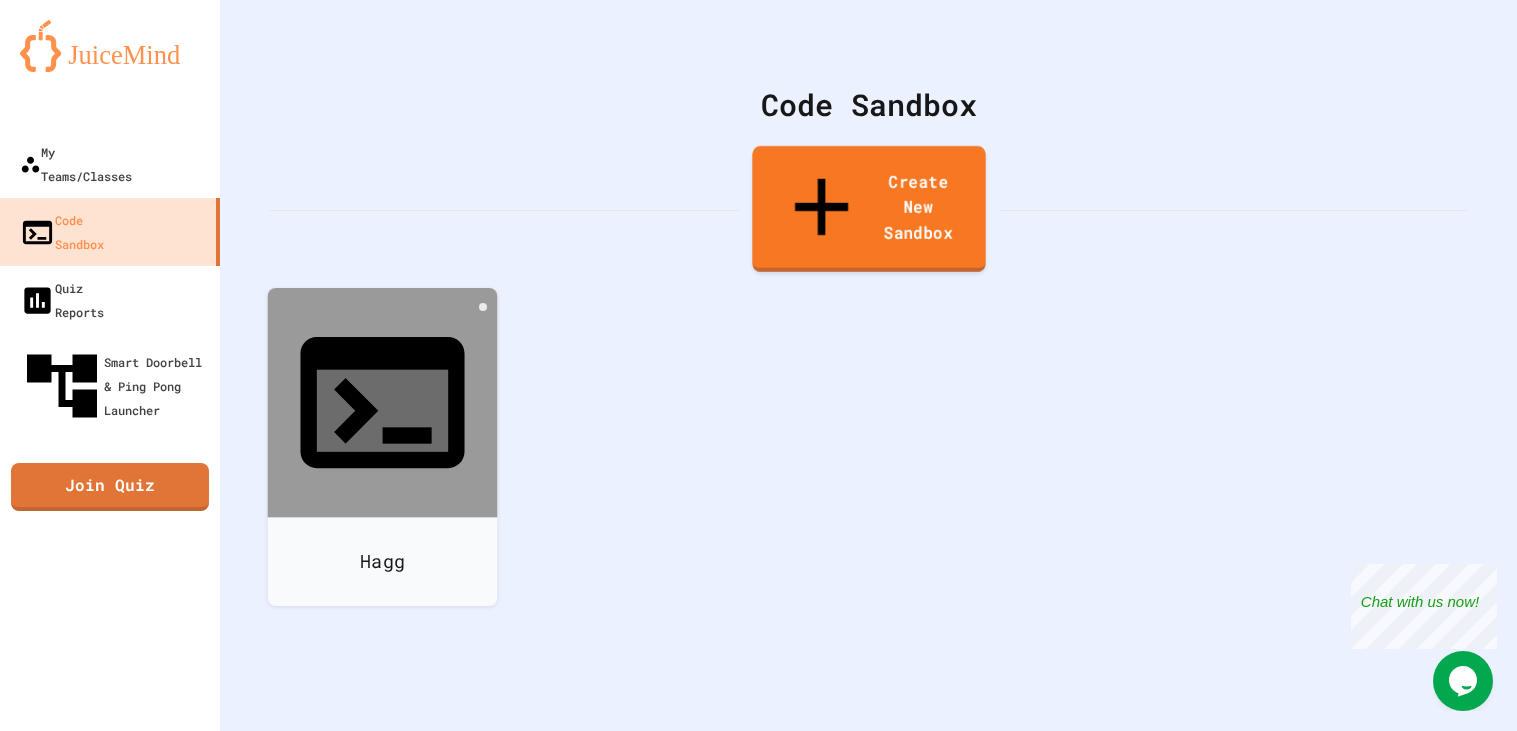 click on "Create New Sandbox" at bounding box center [868, 209] 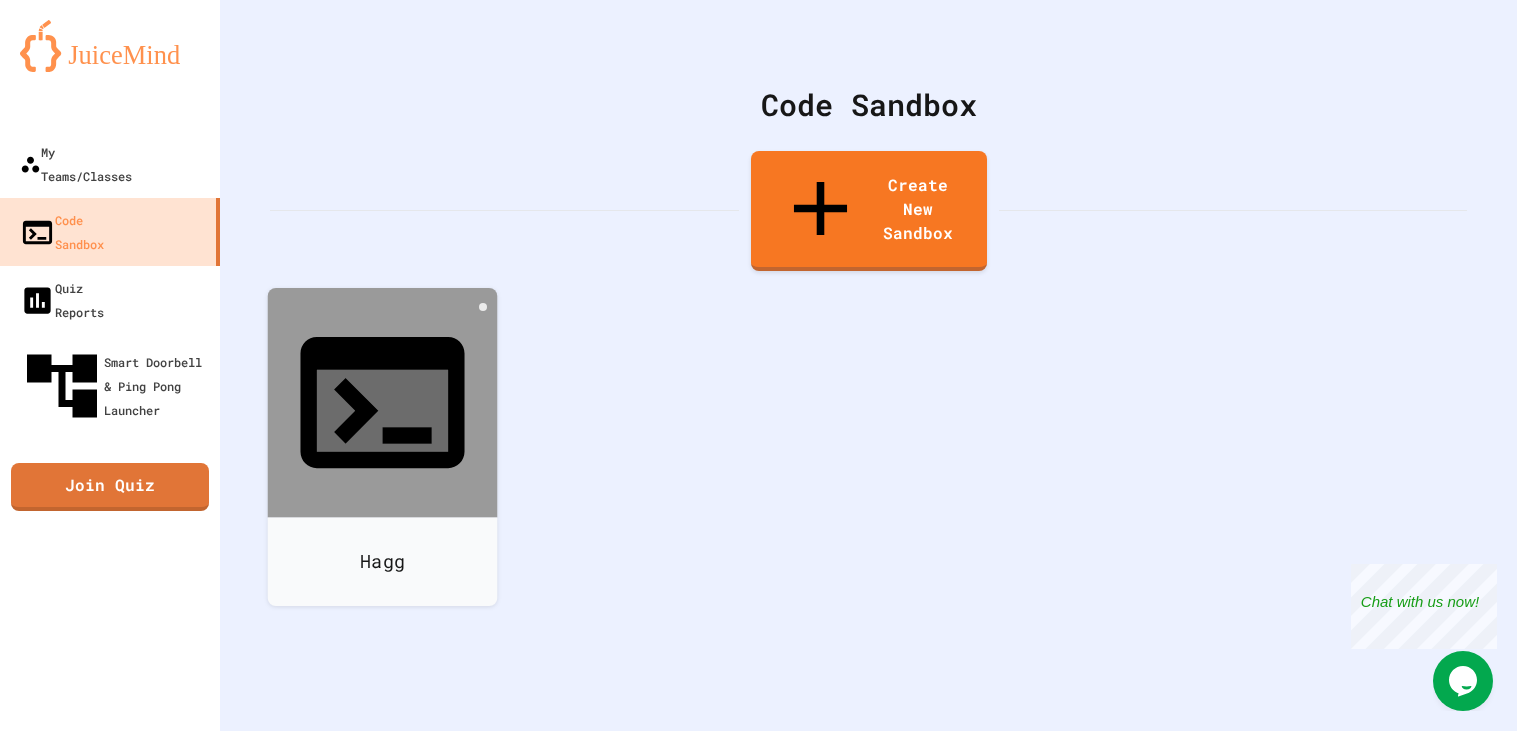 click on "We are updating our servers at [TIME] on [DATE]. JuiceMind should continue to work as expected, but if you experience any issues, please chat with us. My Teams/Classes Code Sandbox Quiz Reports Smart Doorbell & Ping Pong Launcher Join Quiz Code Sandbox Create New Sandbox [LAST] Got it Create a new Sandbox Sandbox Language ​ Sandbox Language Create Sandbox" at bounding box center [758, 365] 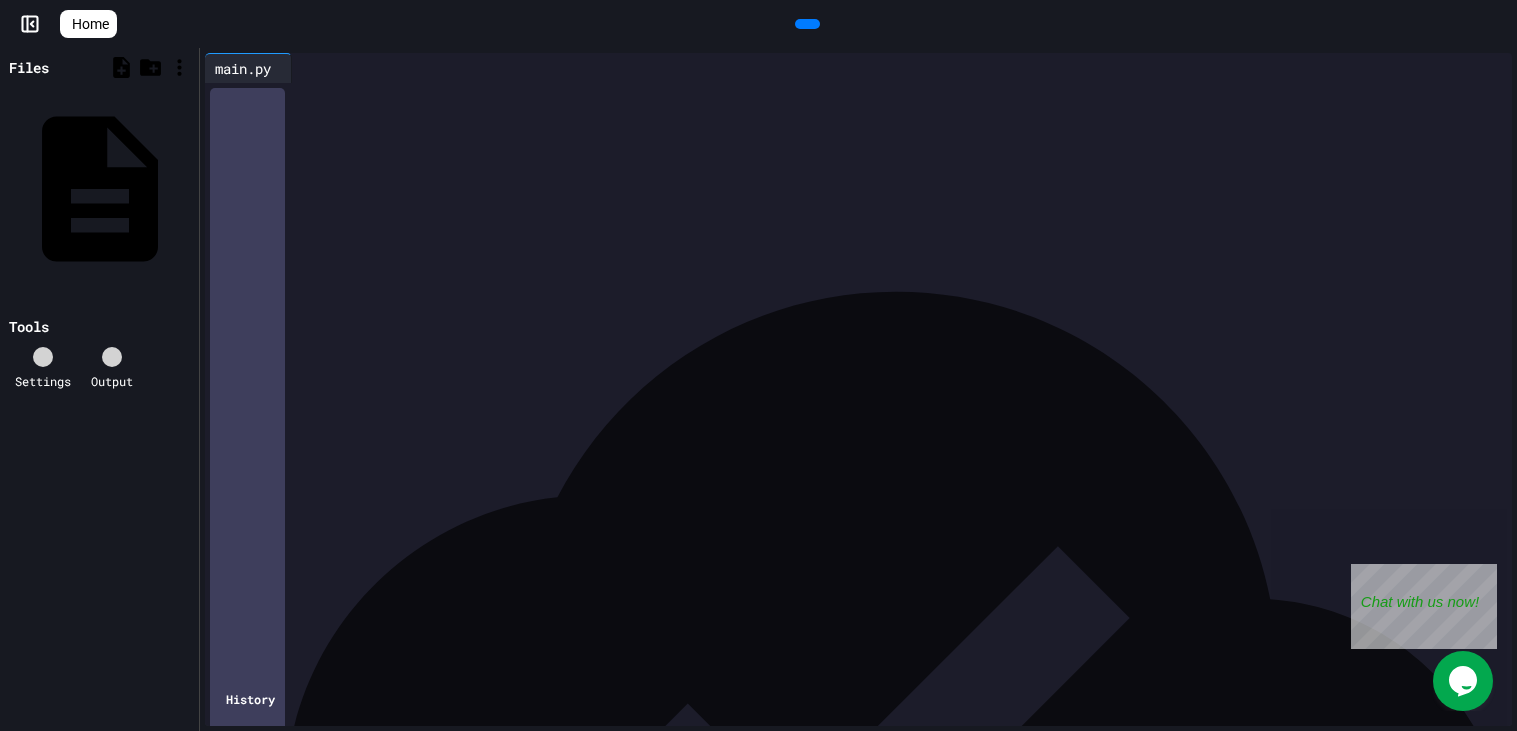 click at bounding box center (872, 97) 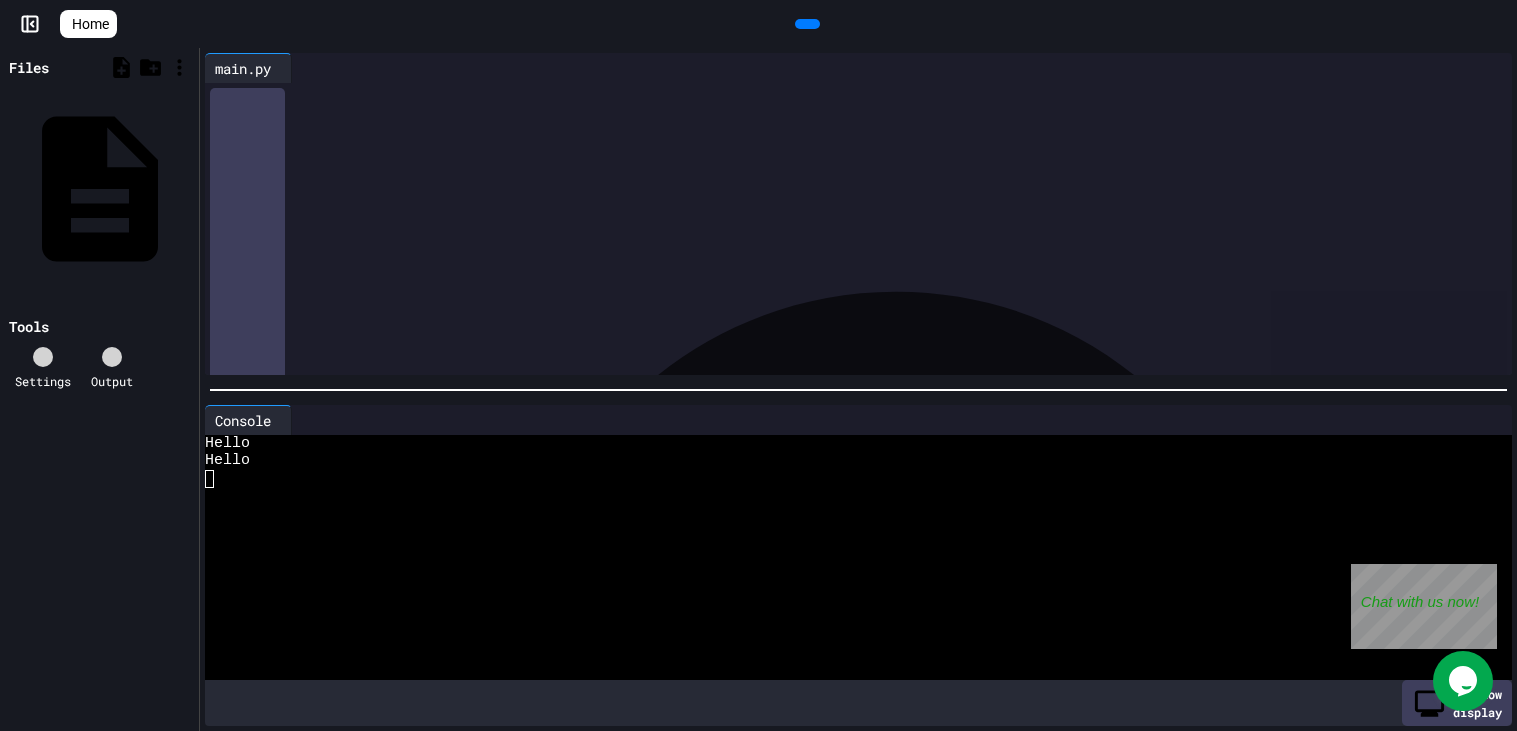 click at bounding box center (900, 68) 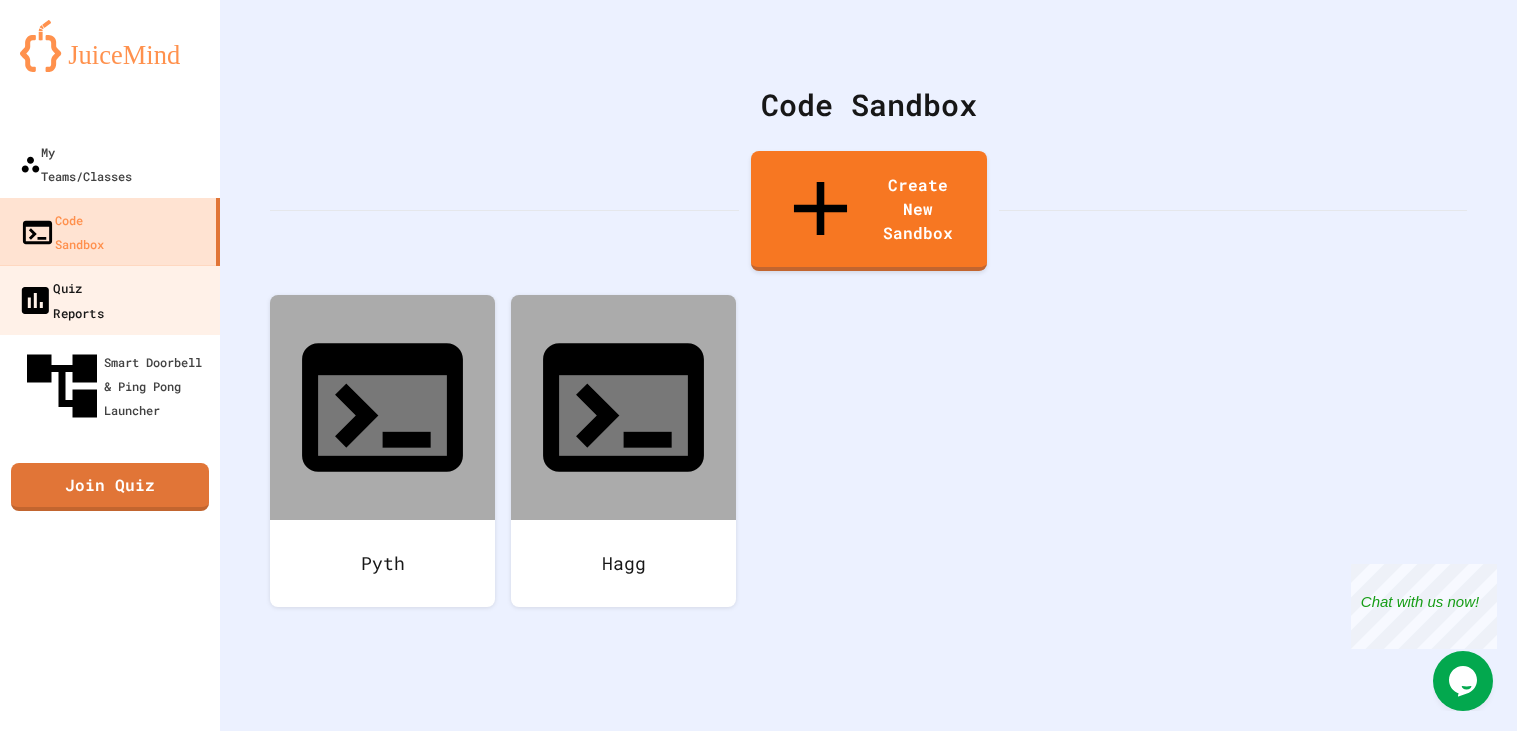 click on "Quiz Reports" at bounding box center [110, 300] 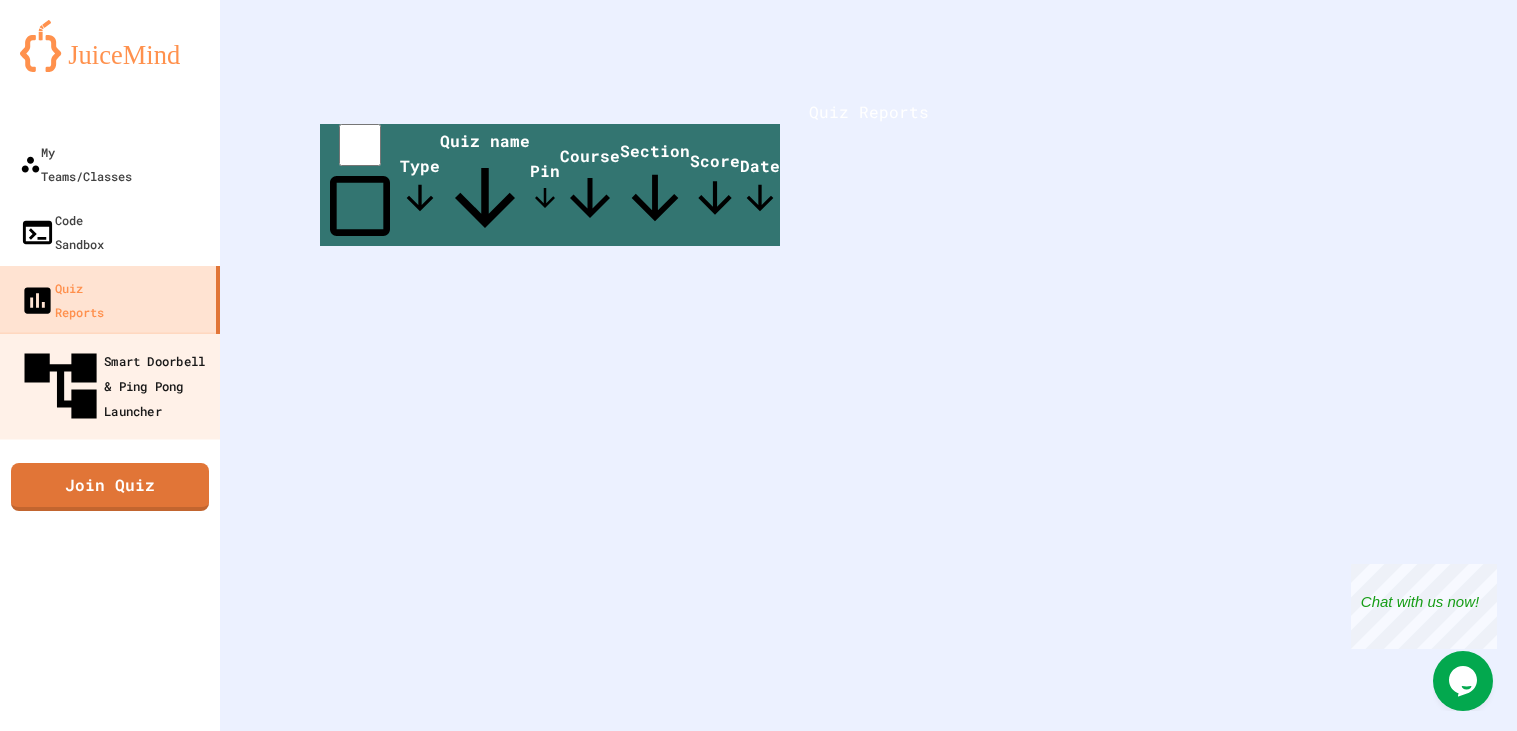 click on "Smart Doorbell & Ping Pong Launcher" at bounding box center [116, 386] 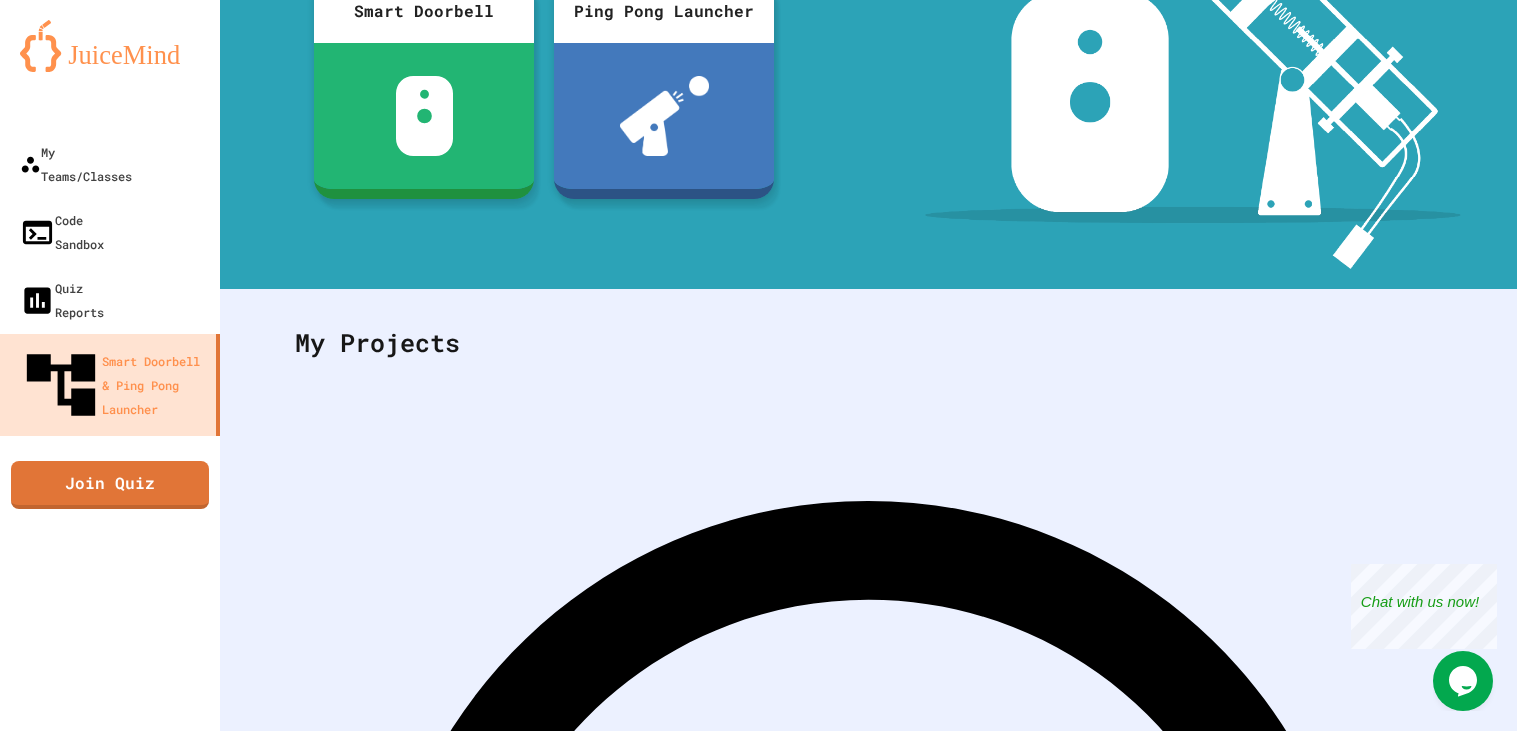scroll, scrollTop: 0, scrollLeft: 0, axis: both 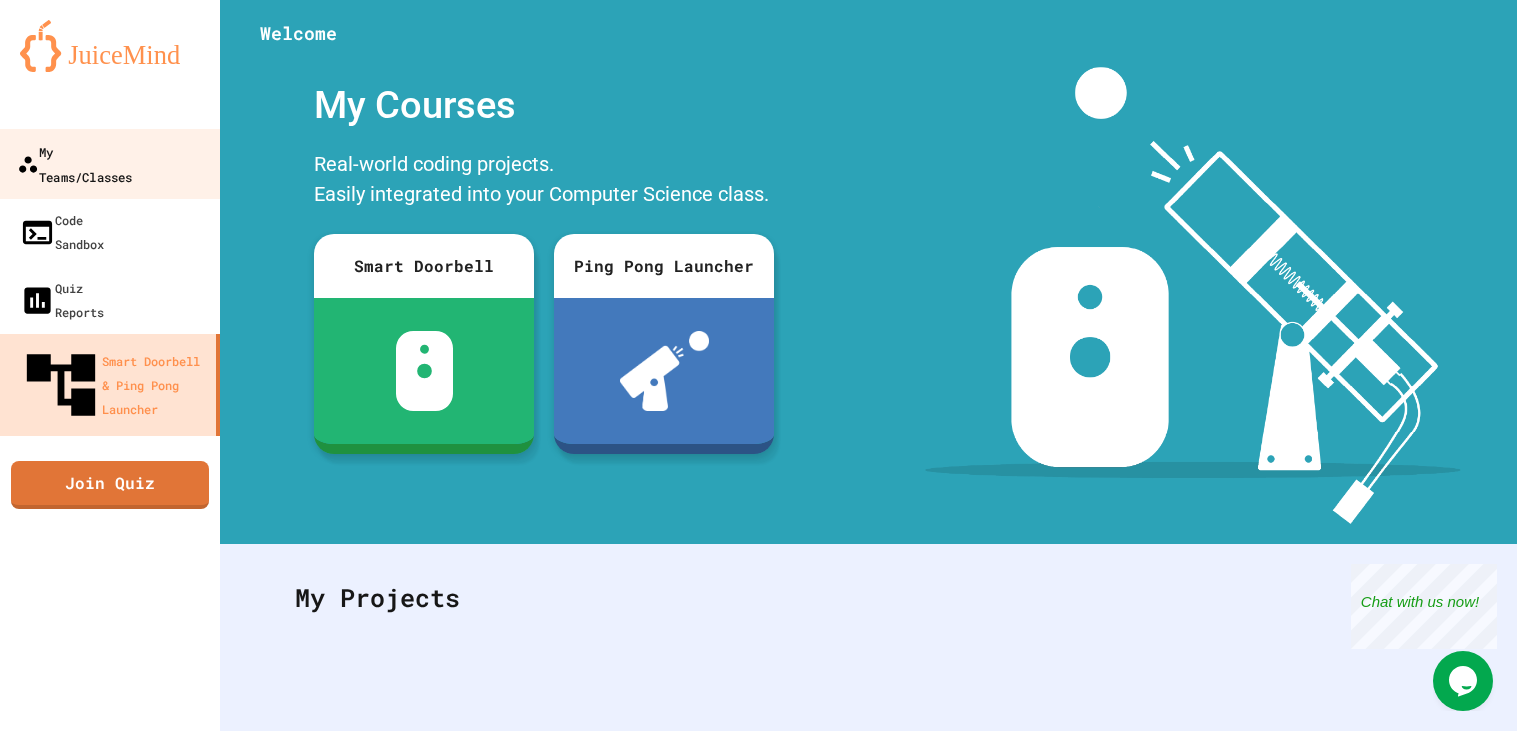 click on "My Teams/Classes" at bounding box center (110, 164) 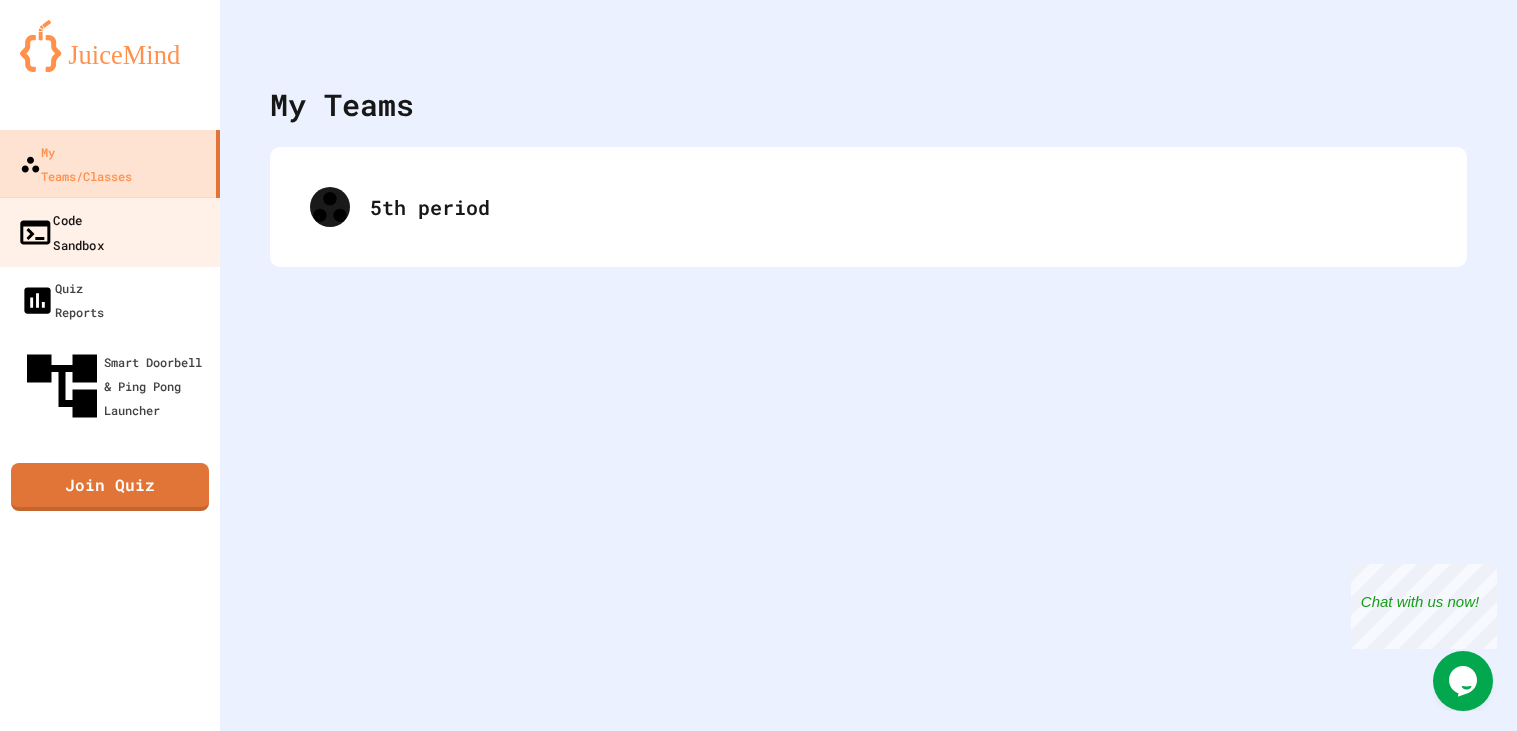 click on "Code Sandbox" at bounding box center (60, 231) 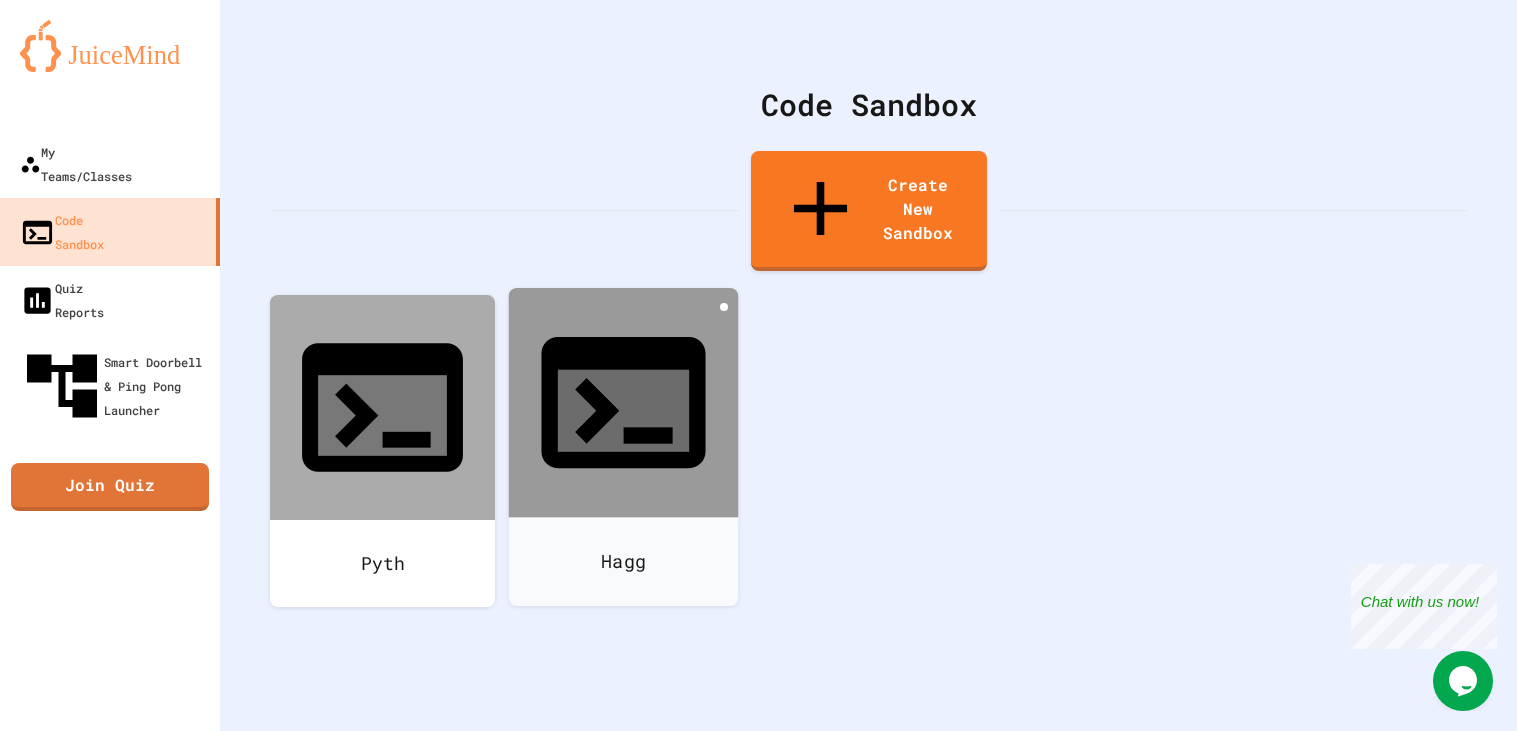 click 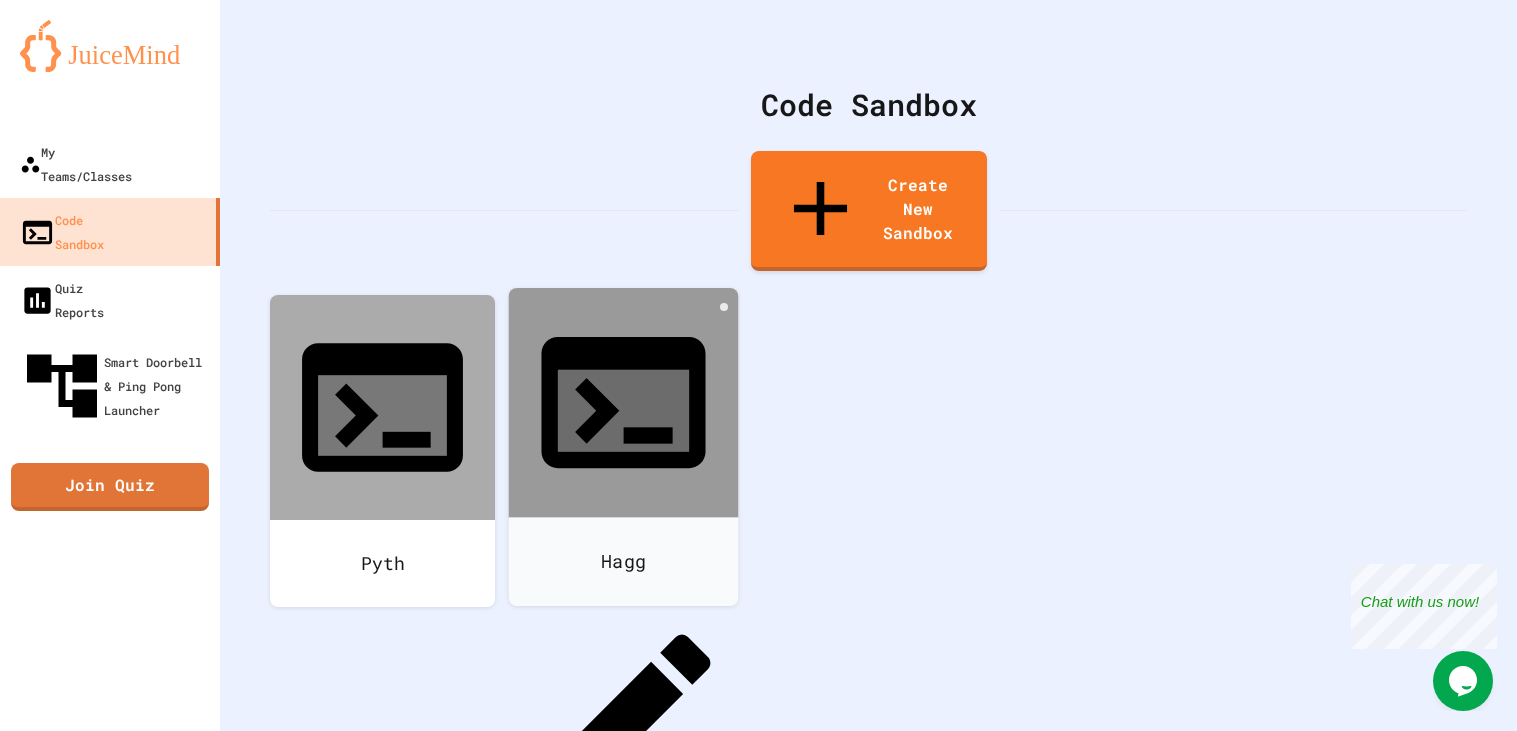 click on "Delete" at bounding box center [633, 966] 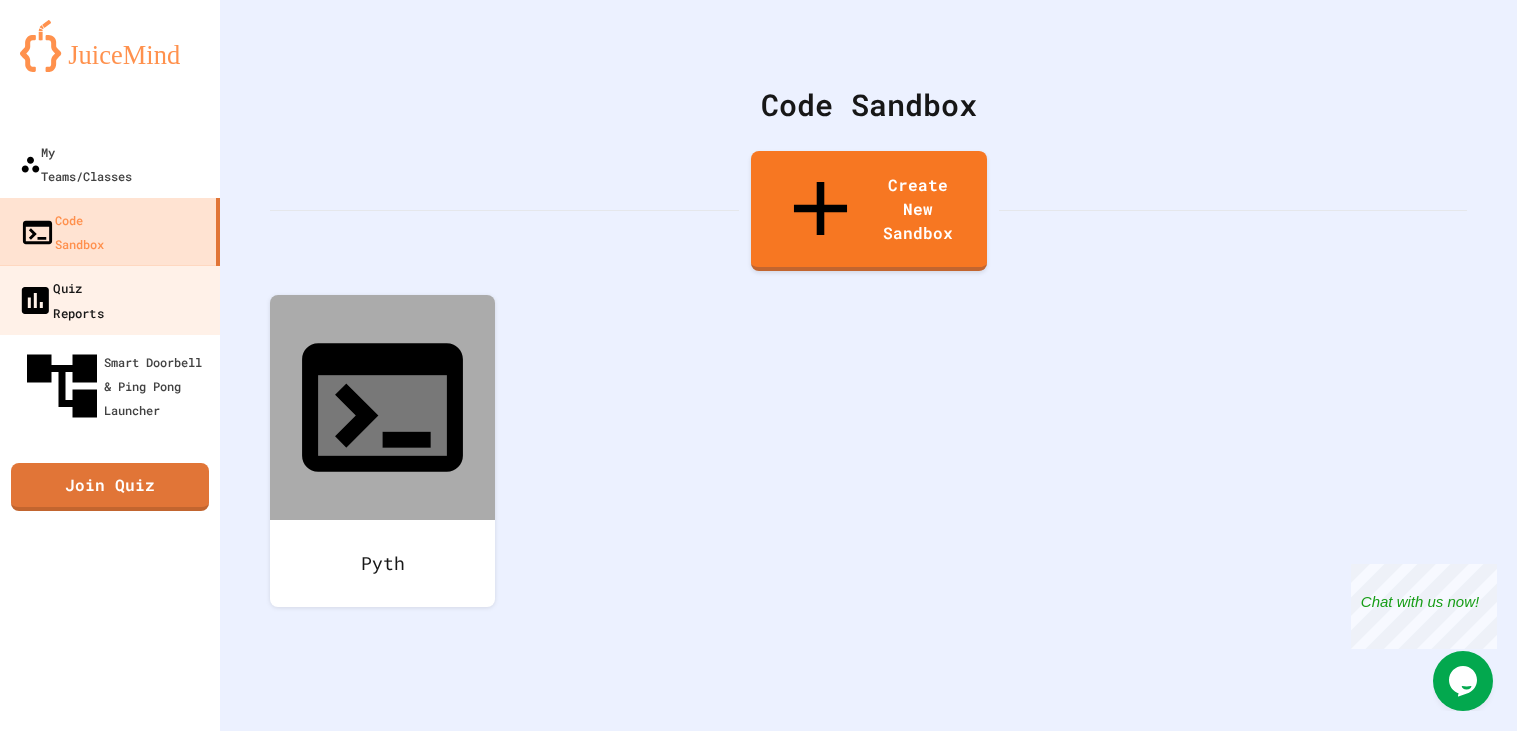 click on "Quiz Reports" at bounding box center [110, 300] 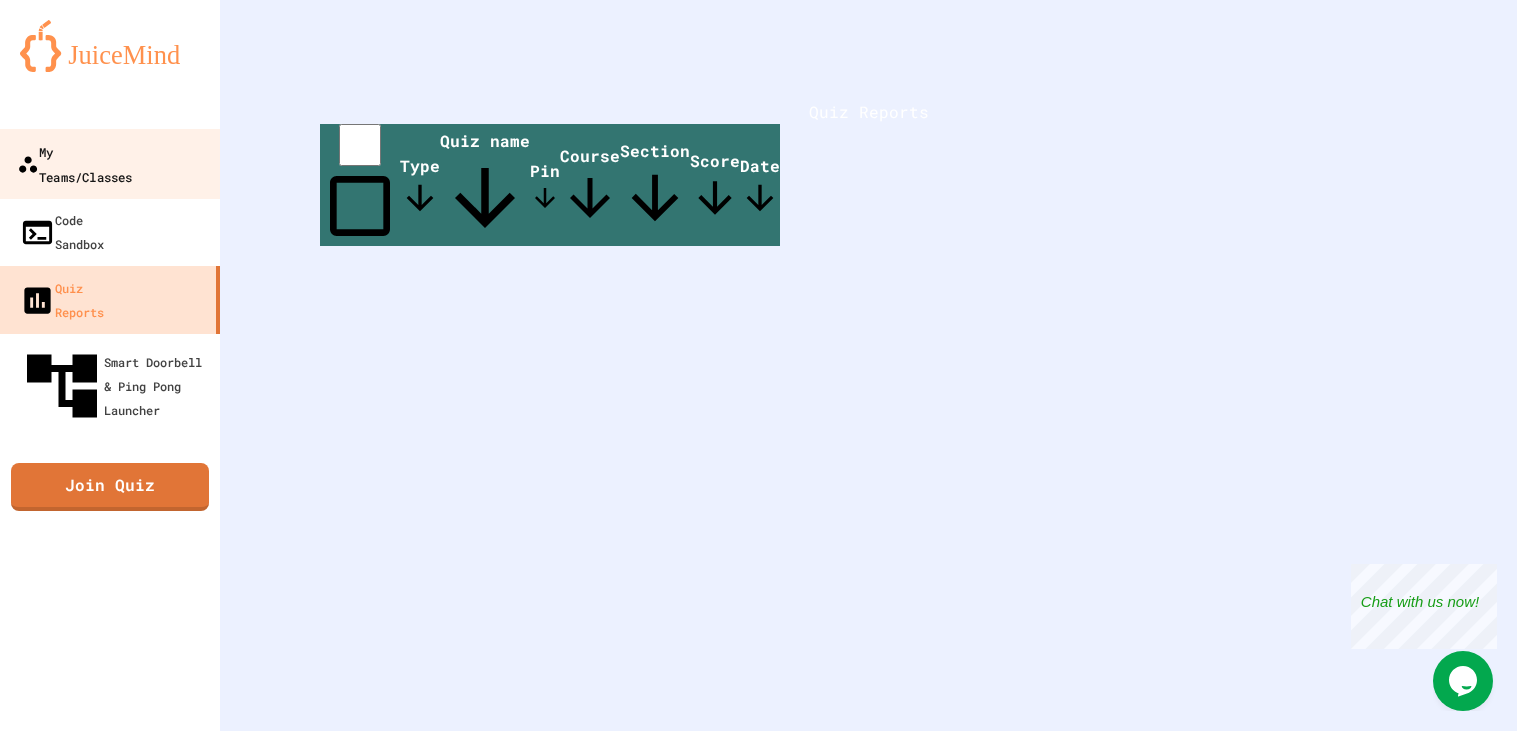 click on "My Teams/Classes" at bounding box center (110, 164) 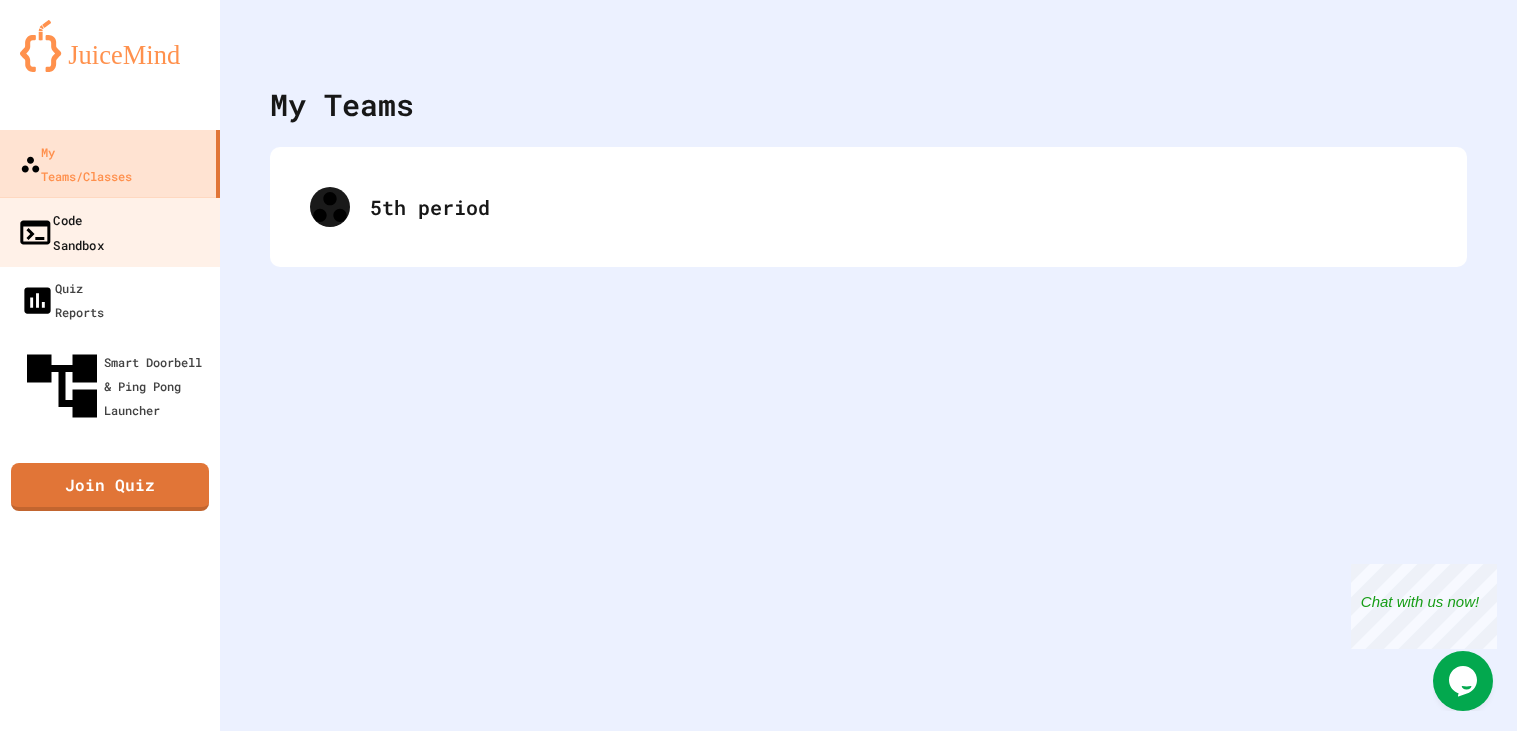click on "Code Sandbox" at bounding box center [110, 232] 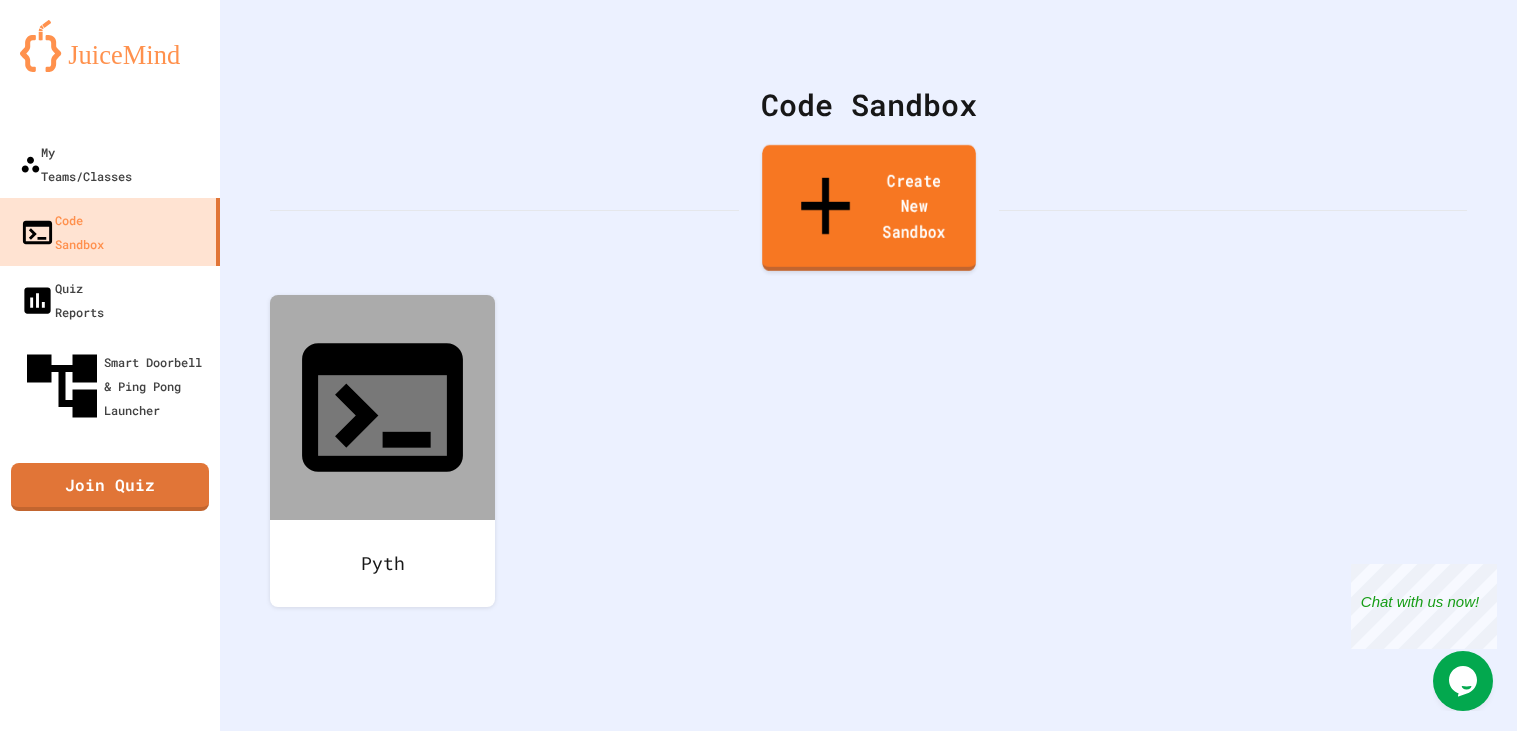 click on "Create New Sandbox" at bounding box center (869, 208) 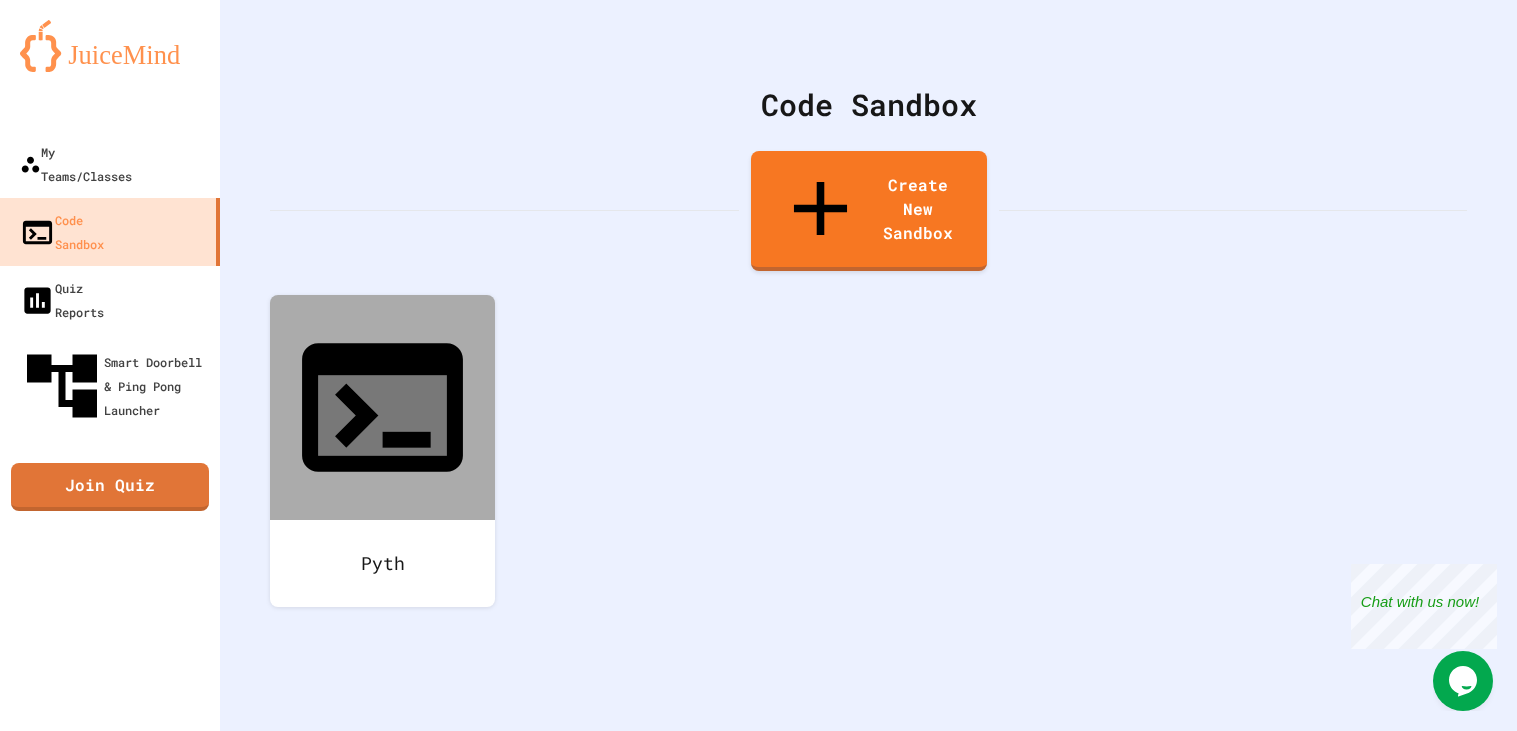 click on "We are updating our servers at [TIME] on [DATE]. JuiceMind should continue to work as expected, but if you experience any issues, please chat with us. My Teams/Classes Code Sandbox Quiz Reports Smart Doorbell & Ping Pong Launcher Join Quiz Code Sandbox Create New Sandbox [LANG] Got it Create a new Sandbox Sandbox Language ​ Sandbox Language Create Sandbox" at bounding box center [758, 365] 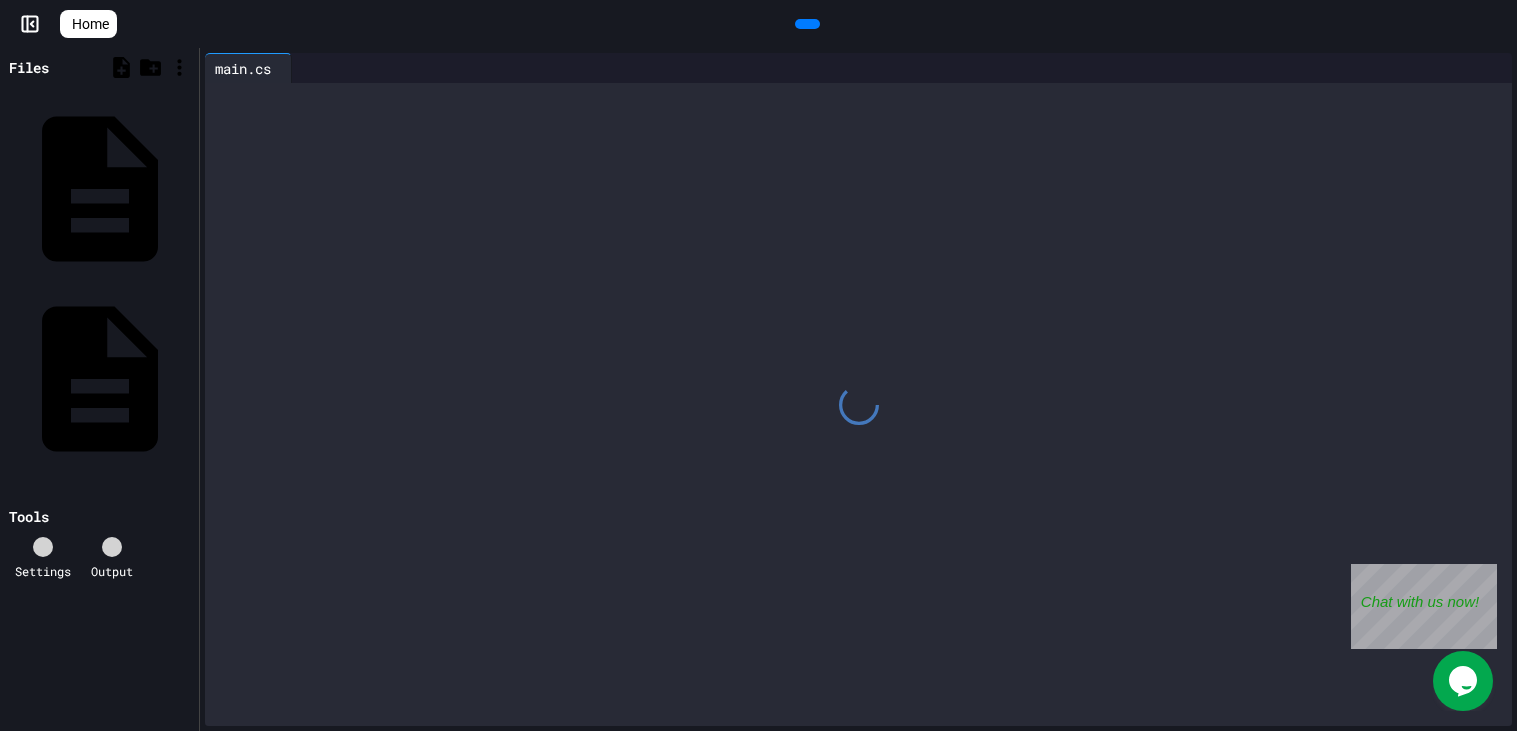 click at bounding box center (858, 404) 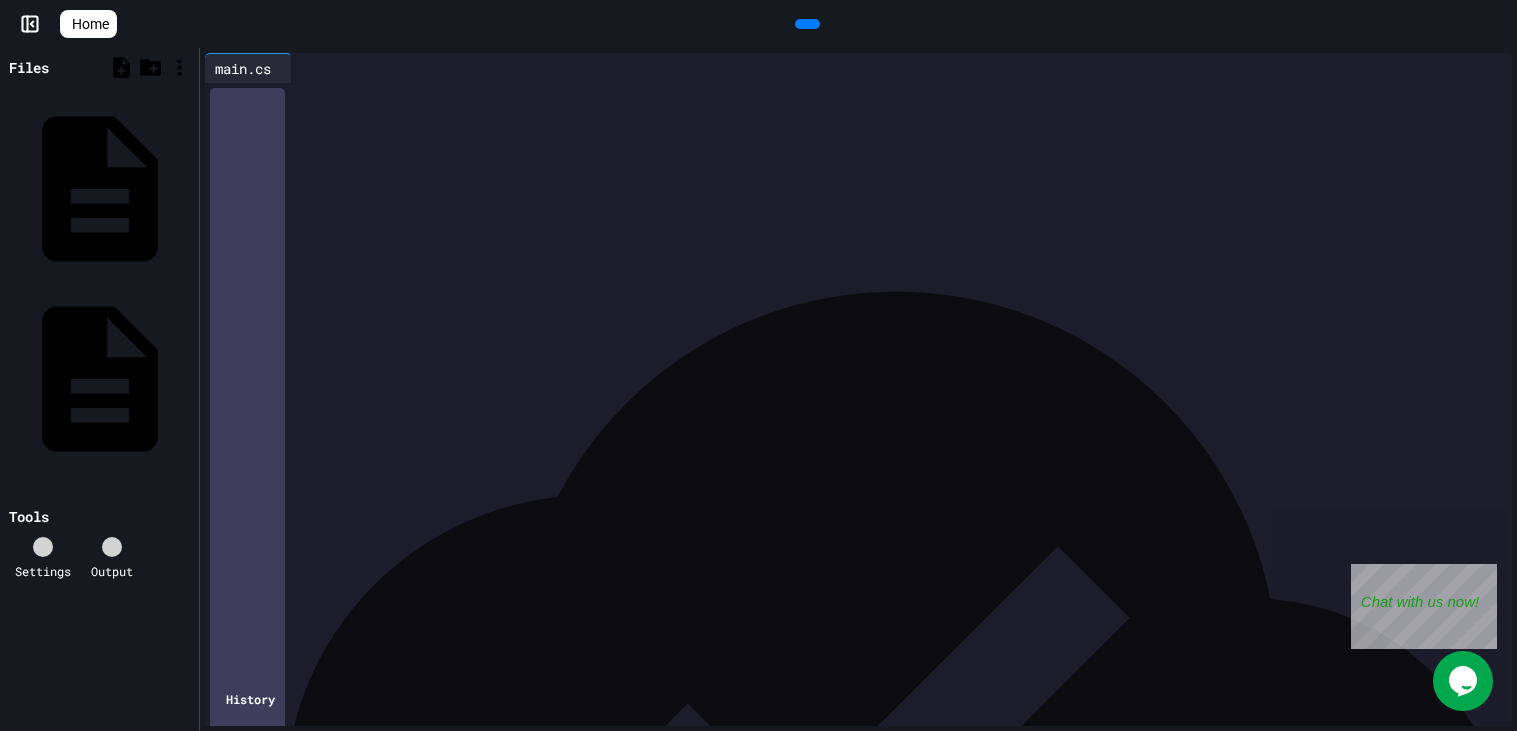 click on "**********" at bounding box center [873, 158] 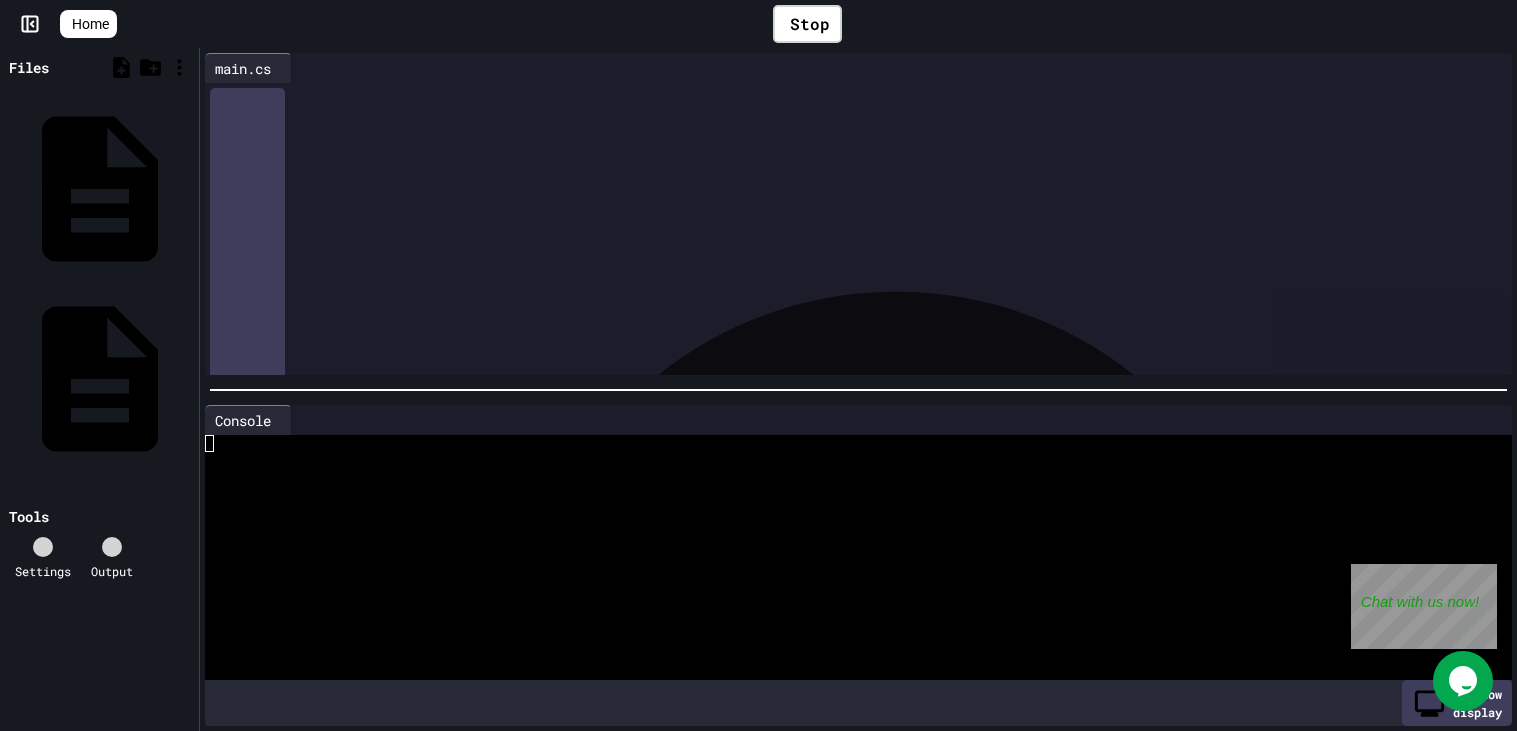 click on "**********" at bounding box center [873, 158] 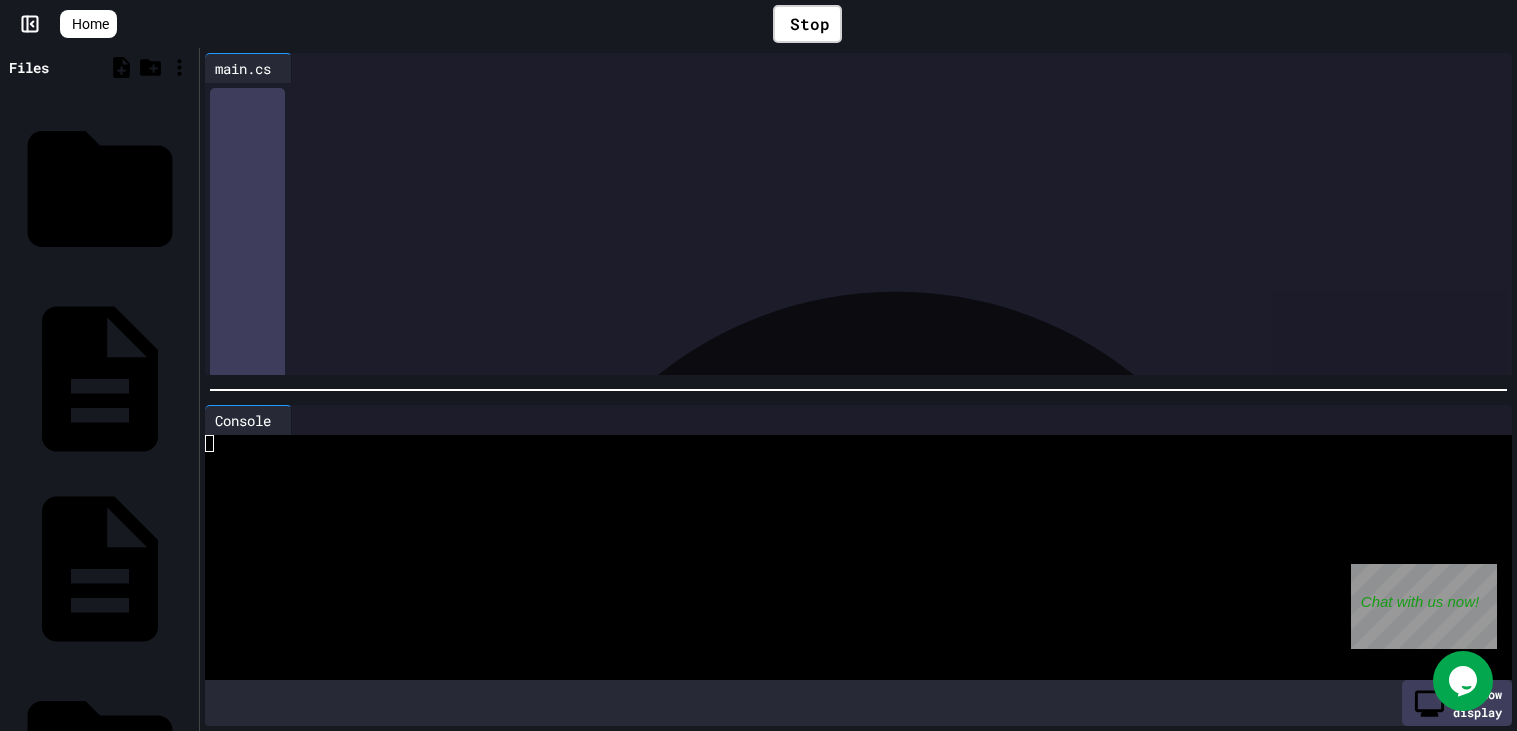 click on "**********" at bounding box center [873, 158] 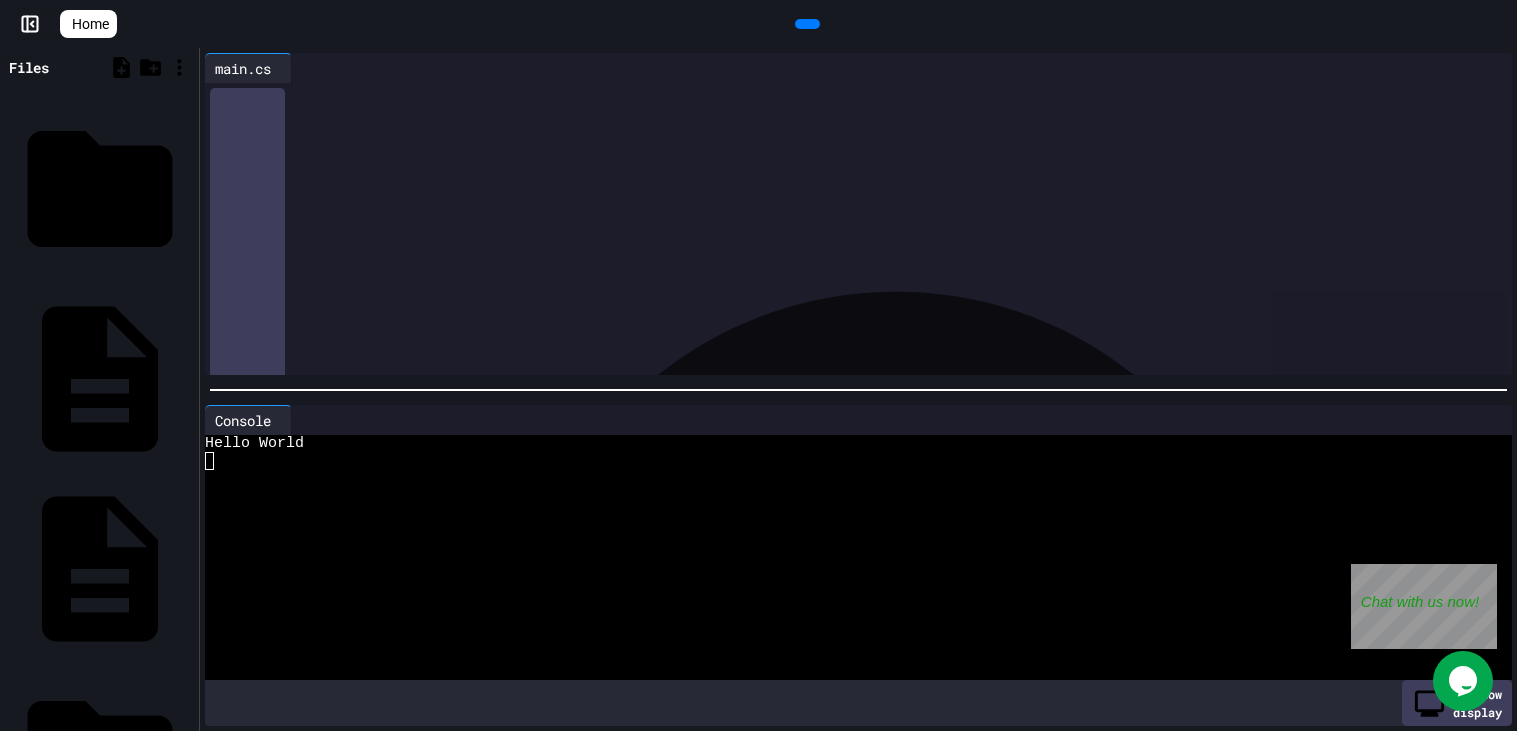 click at bounding box center [873, 118] 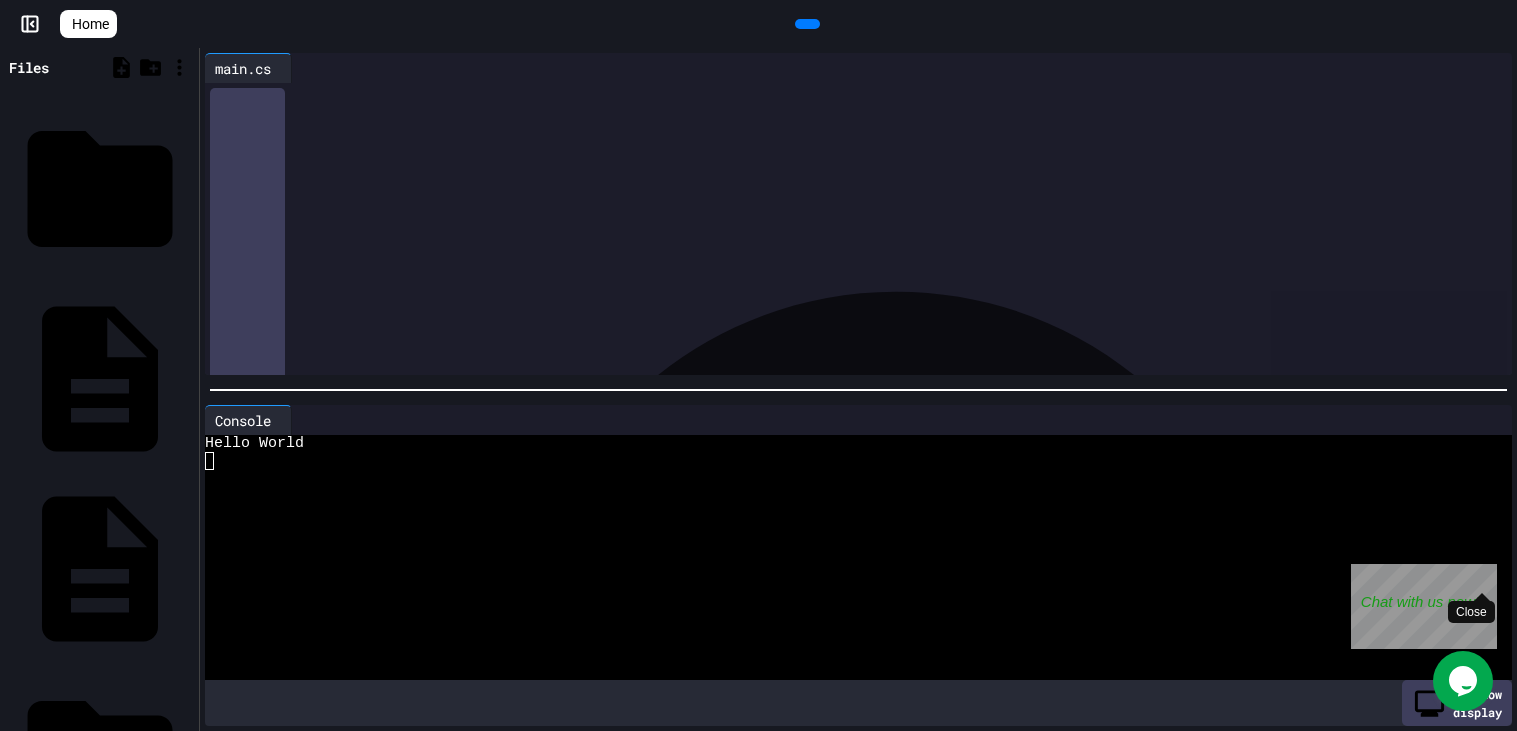 click on "Close" at bounding box center (1482, 576) 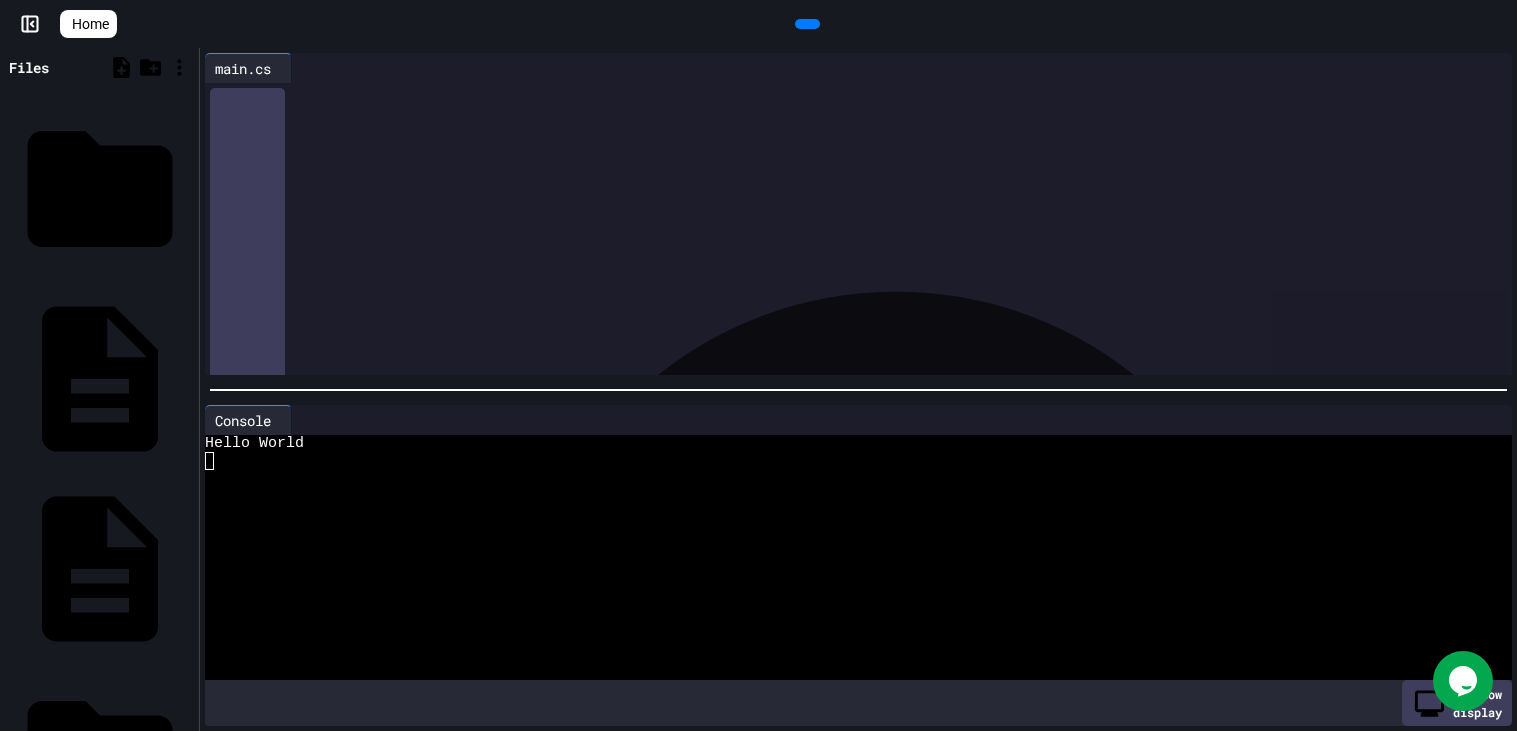 click on "**********" at bounding box center (873, 168) 